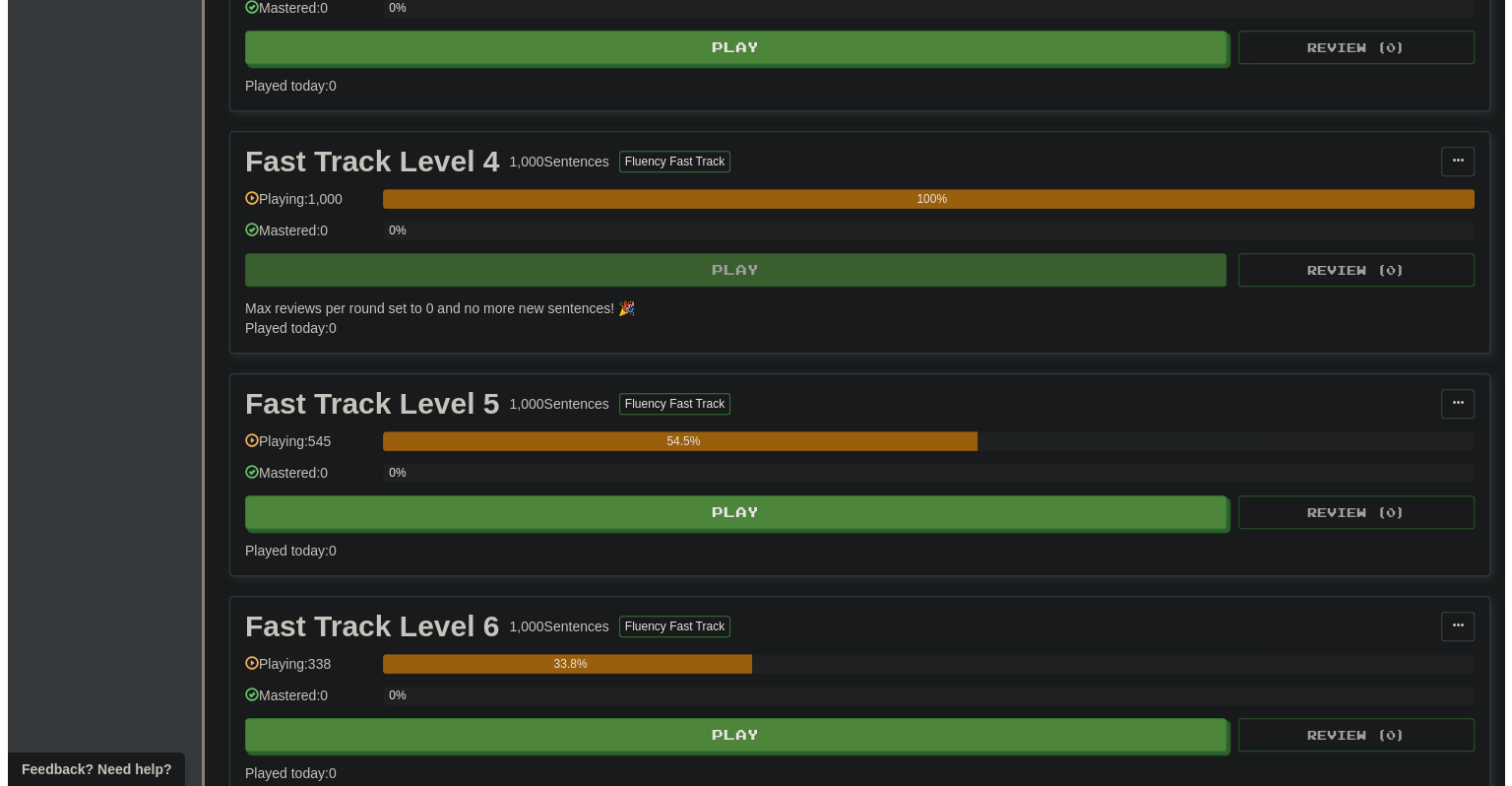scroll, scrollTop: 1031, scrollLeft: 0, axis: vertical 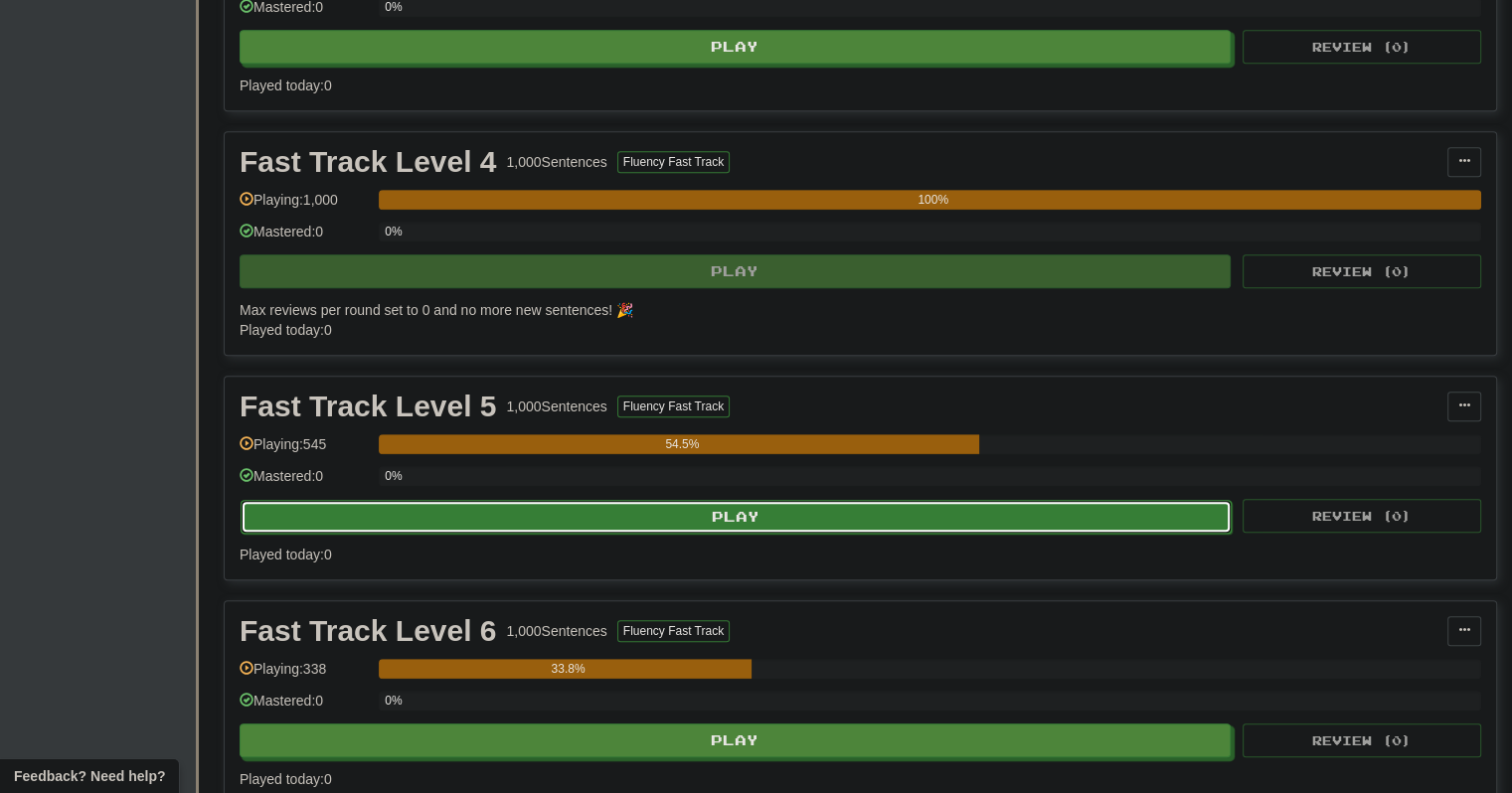 click on "Play" at bounding box center [736, 517] 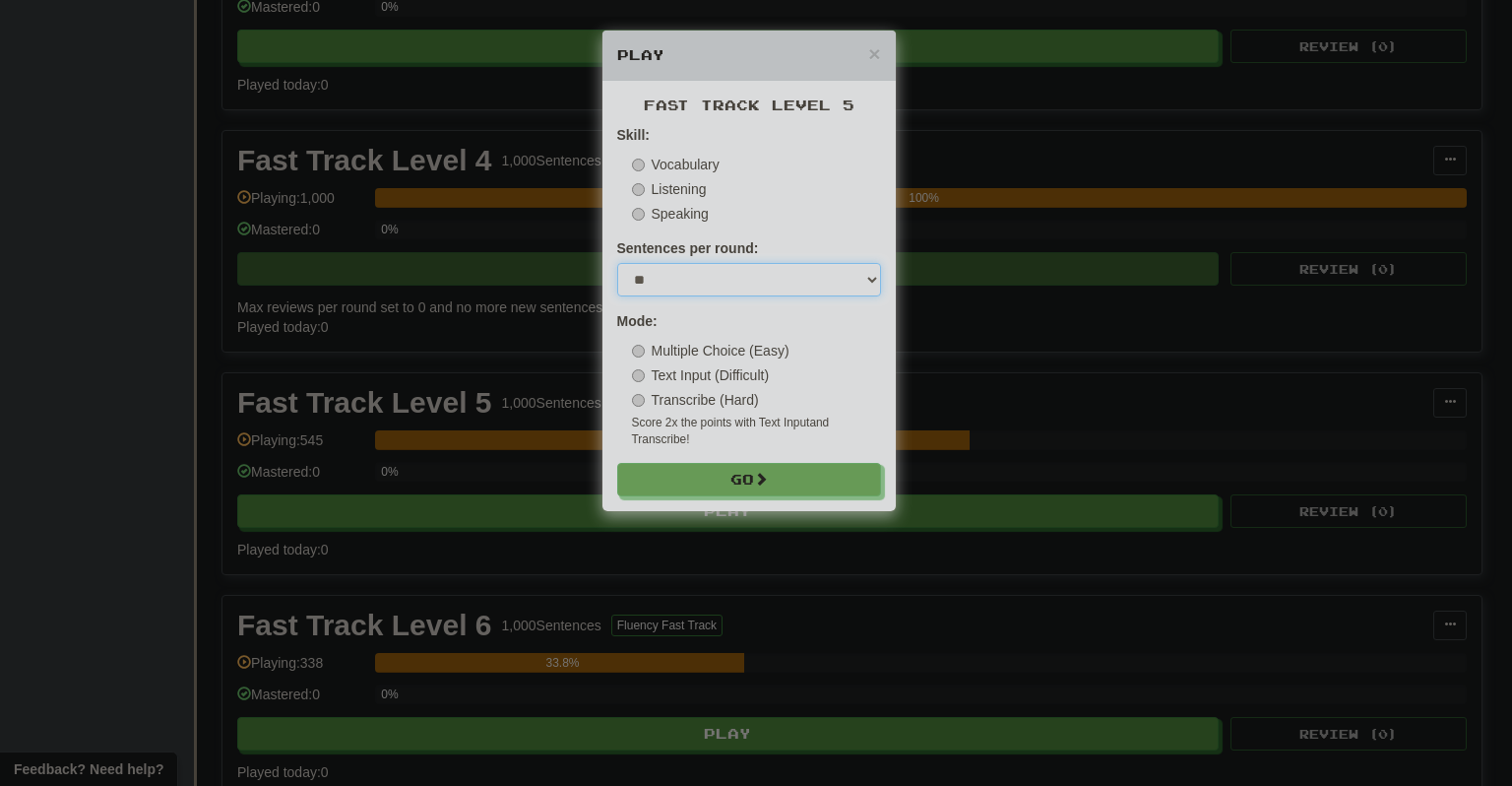 click on "* ** ** ** ** ** *** ********" at bounding box center [749, 280] 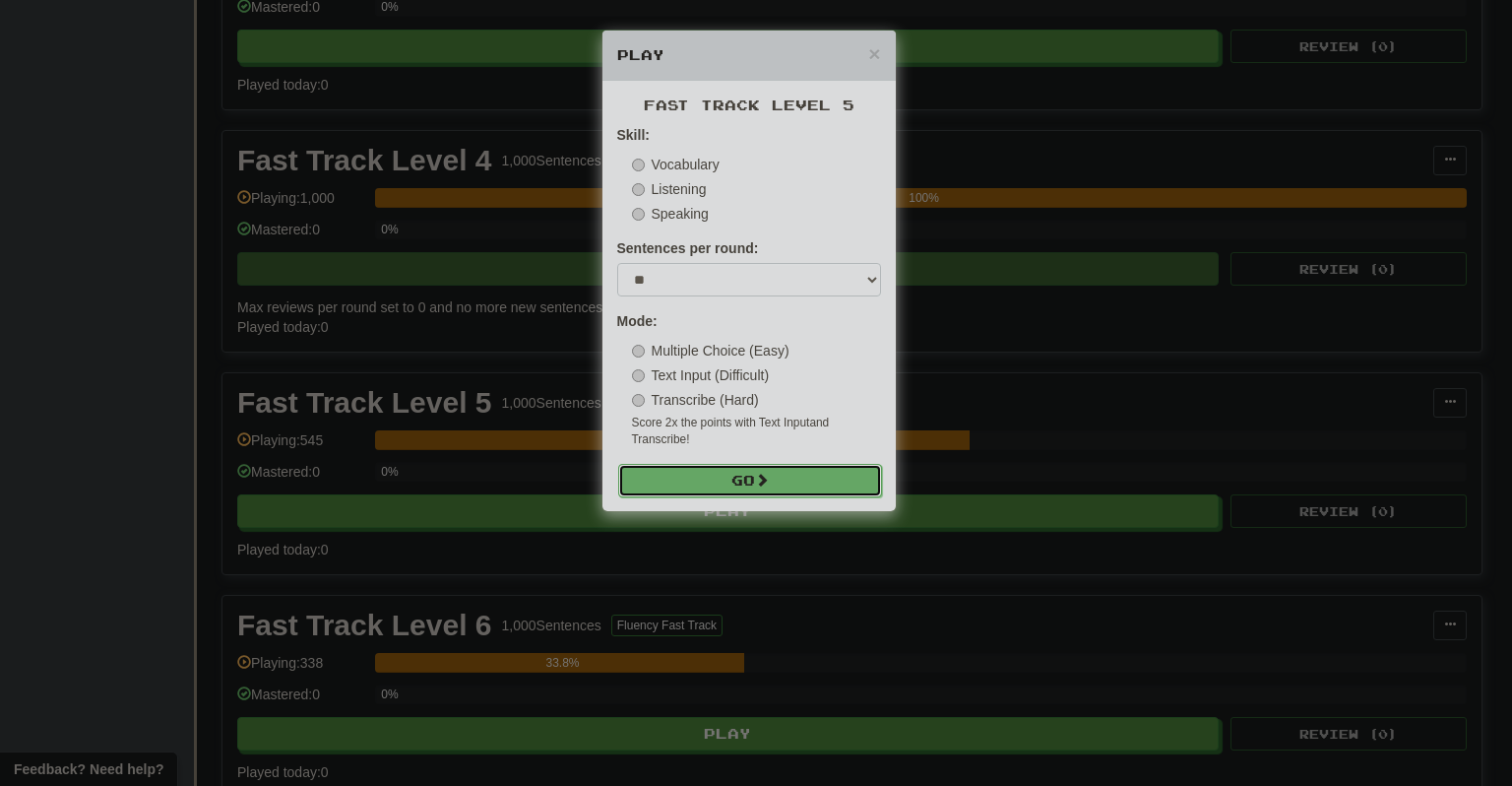 click on "Go" at bounding box center [750, 481] 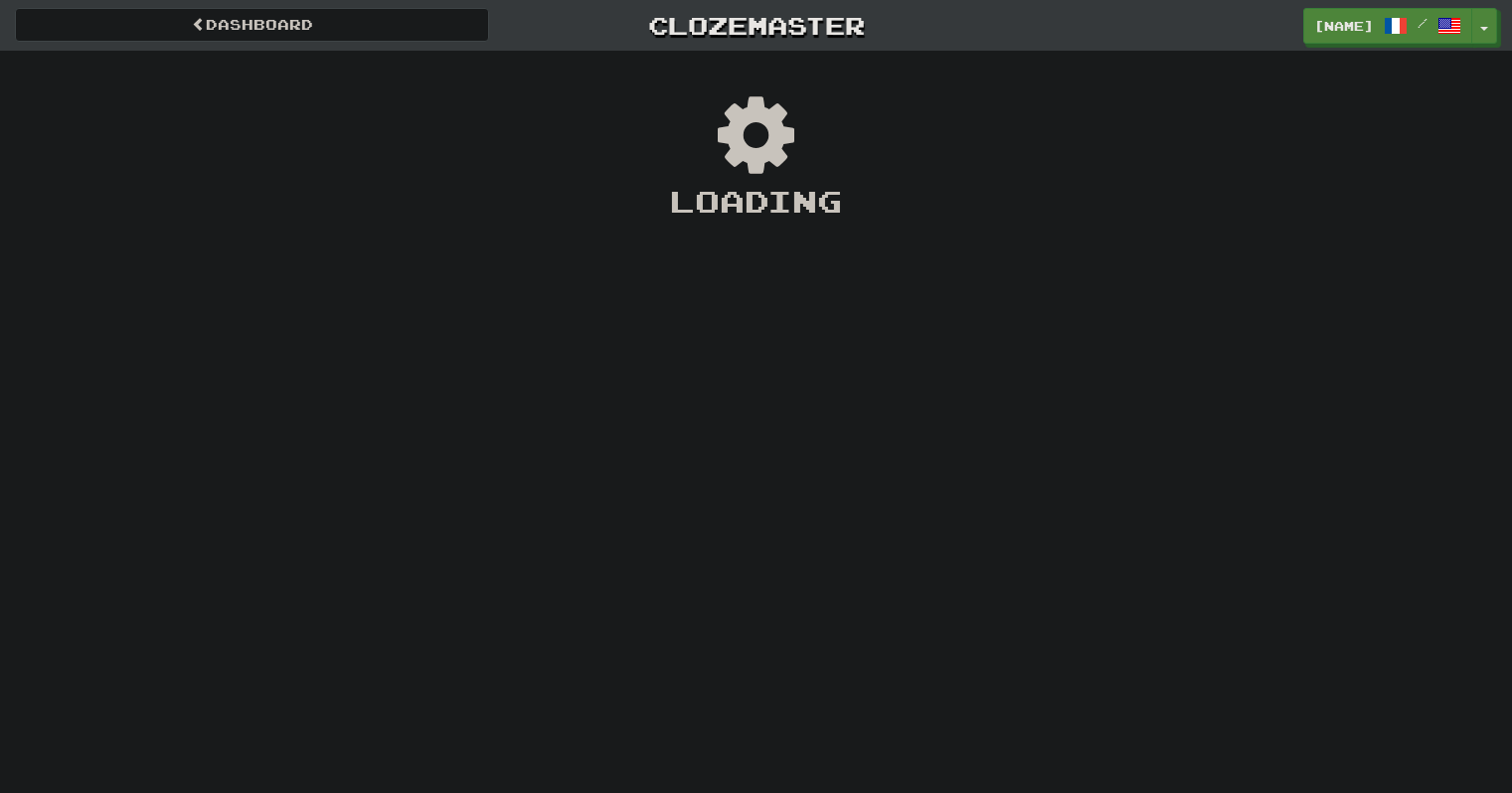 scroll, scrollTop: 0, scrollLeft: 0, axis: both 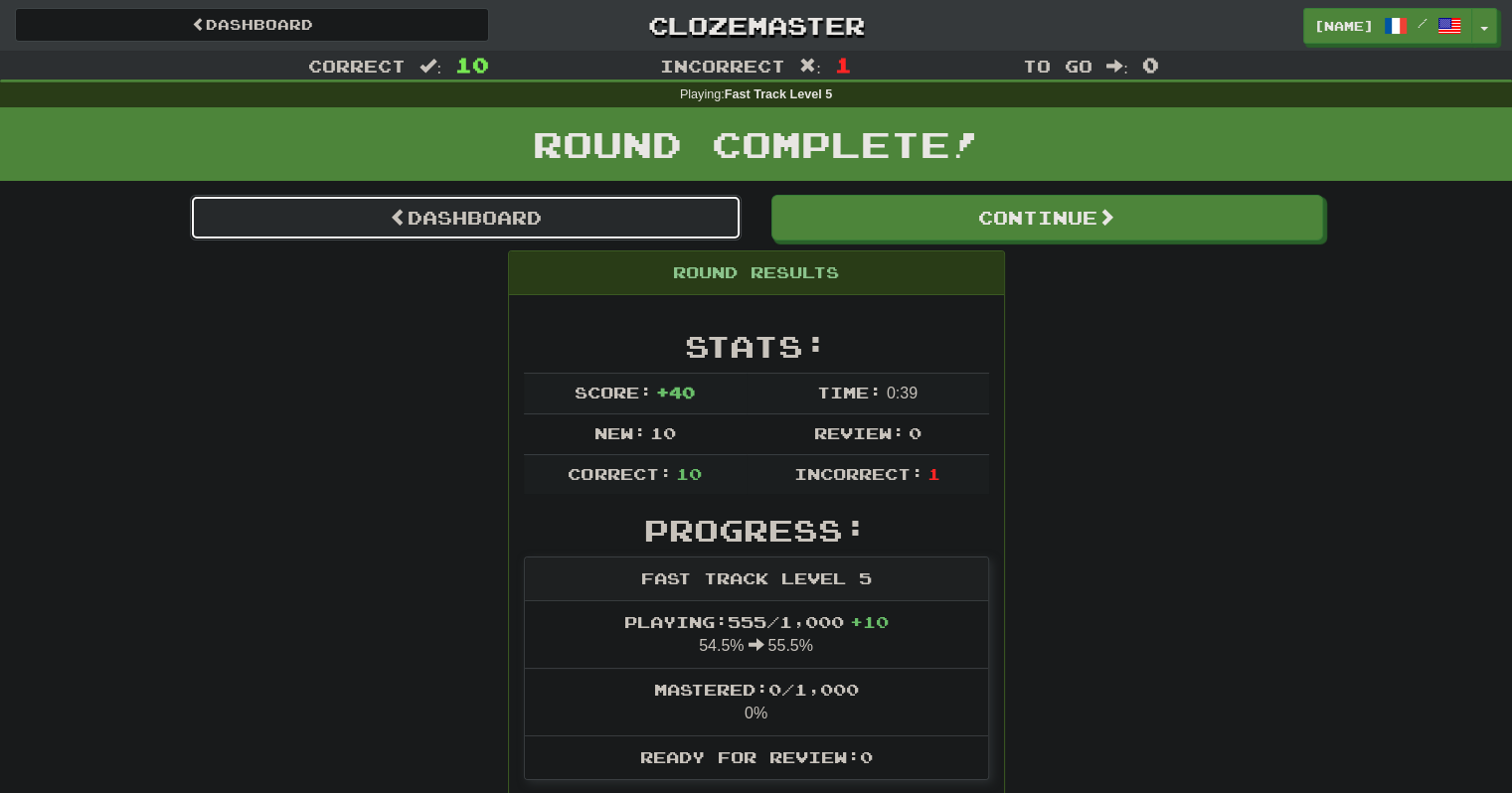 click on "Dashboard" at bounding box center [465, 218] 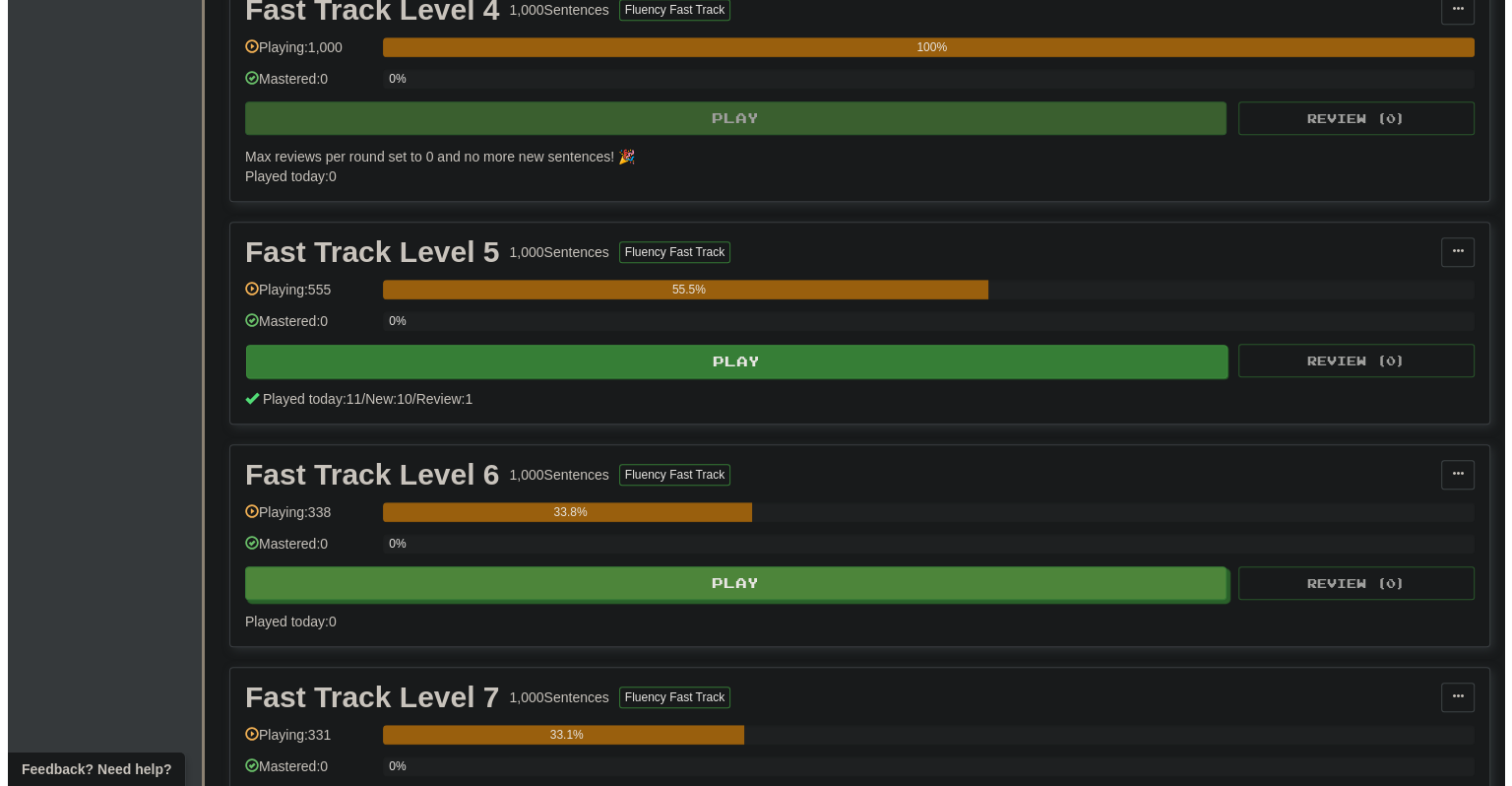 scroll, scrollTop: 1182, scrollLeft: 0, axis: vertical 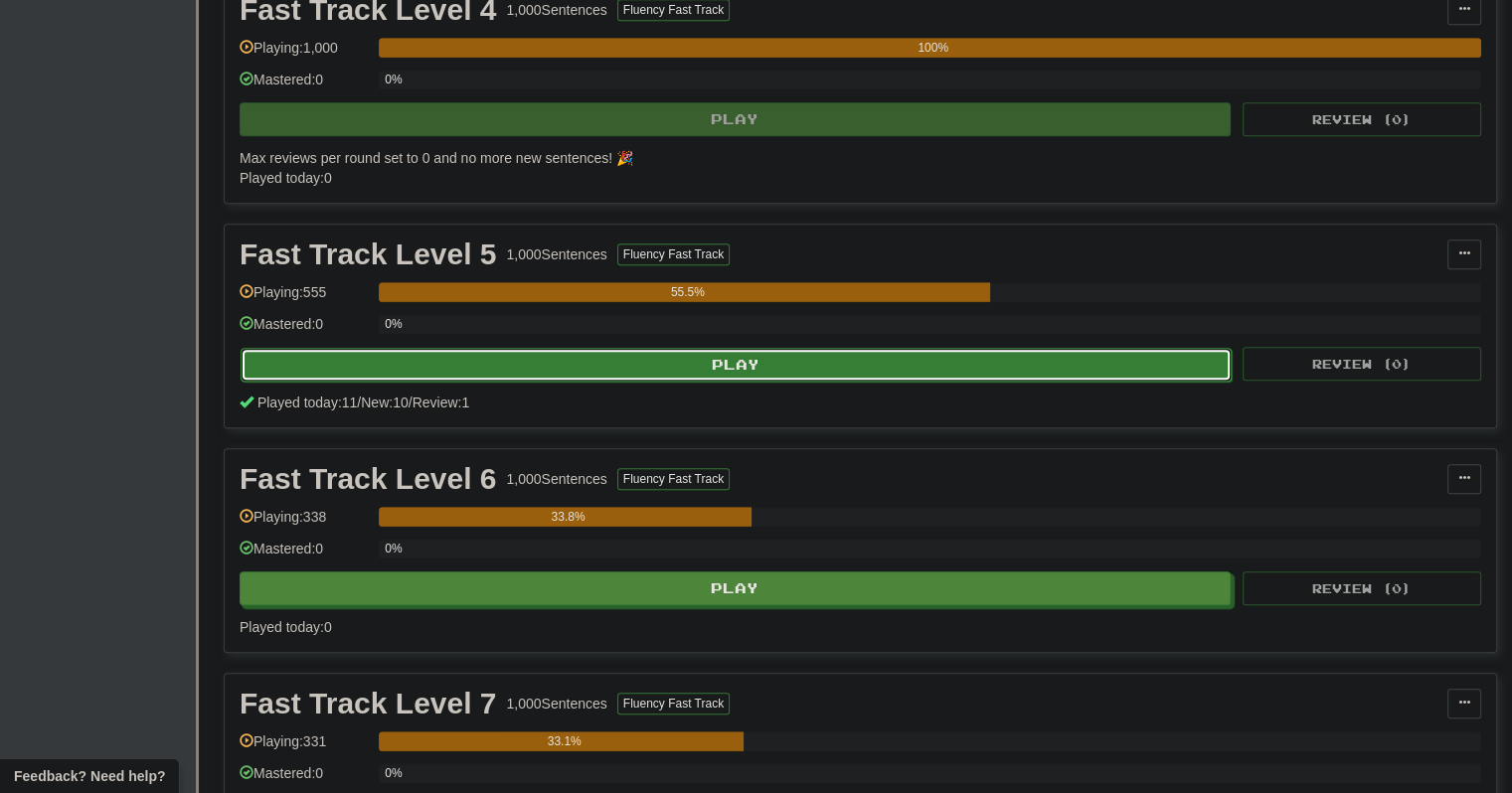 click on "Play" at bounding box center (736, 365) 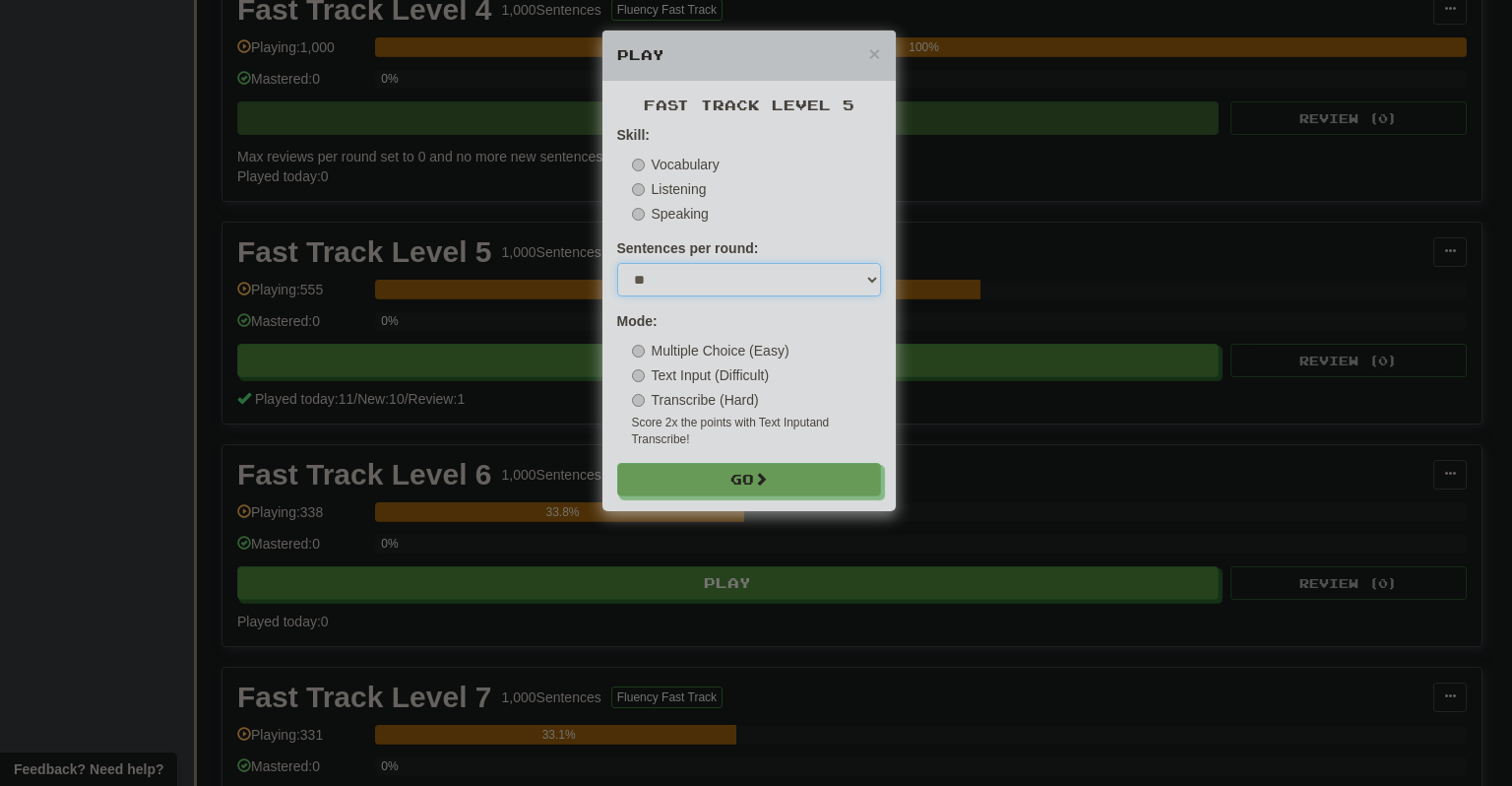click on "* ** ** ** ** ** *** ********" at bounding box center [749, 280] 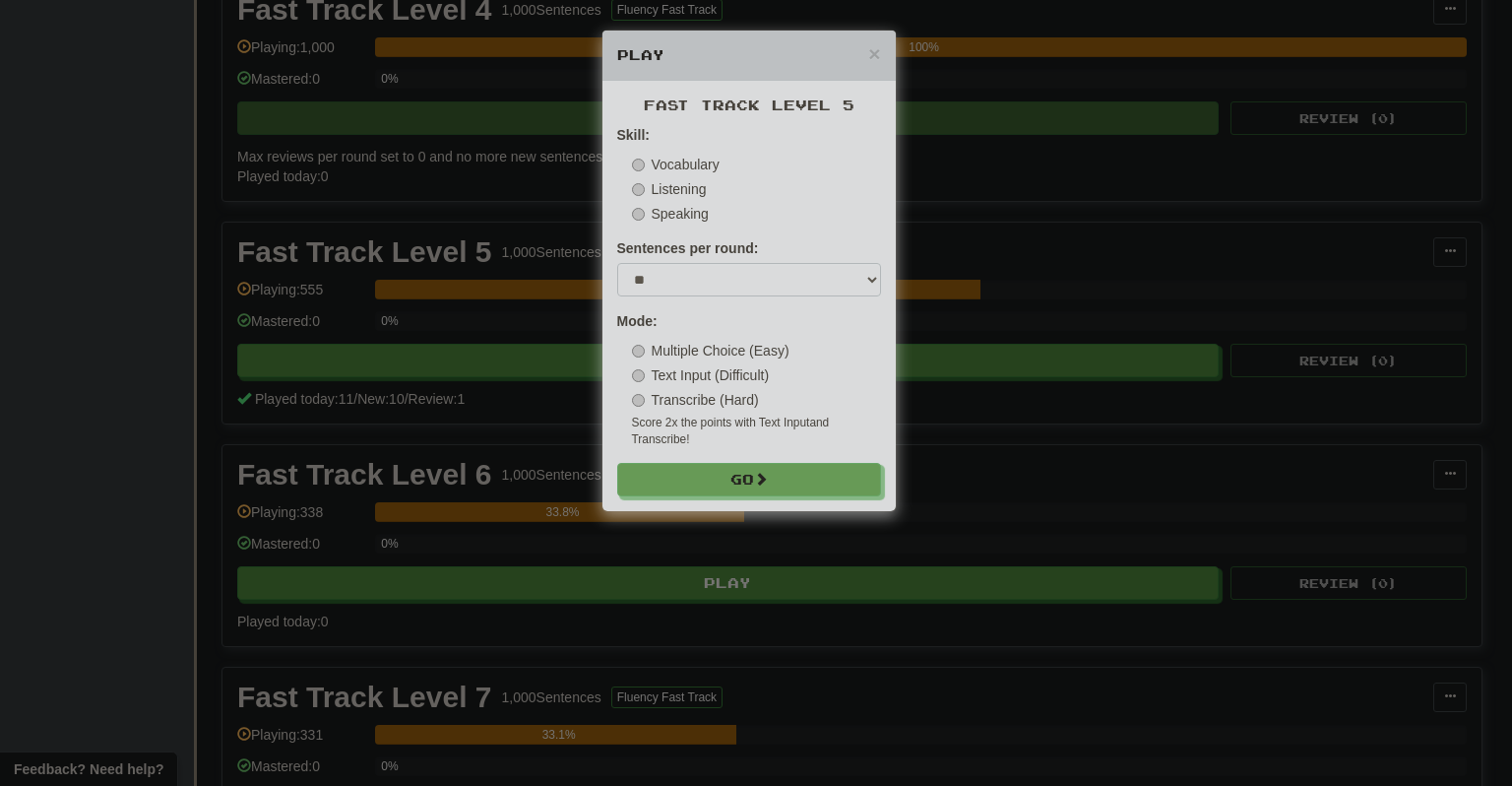 click on "Skill: Vocabulary Listening Speaking Sentences per round: * ** ** ** ** ** *** ******** Mode: Multiple Choice (Easy) Text Input (Difficult) Transcribe (Hard) Score 2x the points with Text Input  and Transcribe ! Go" at bounding box center (749, 310) 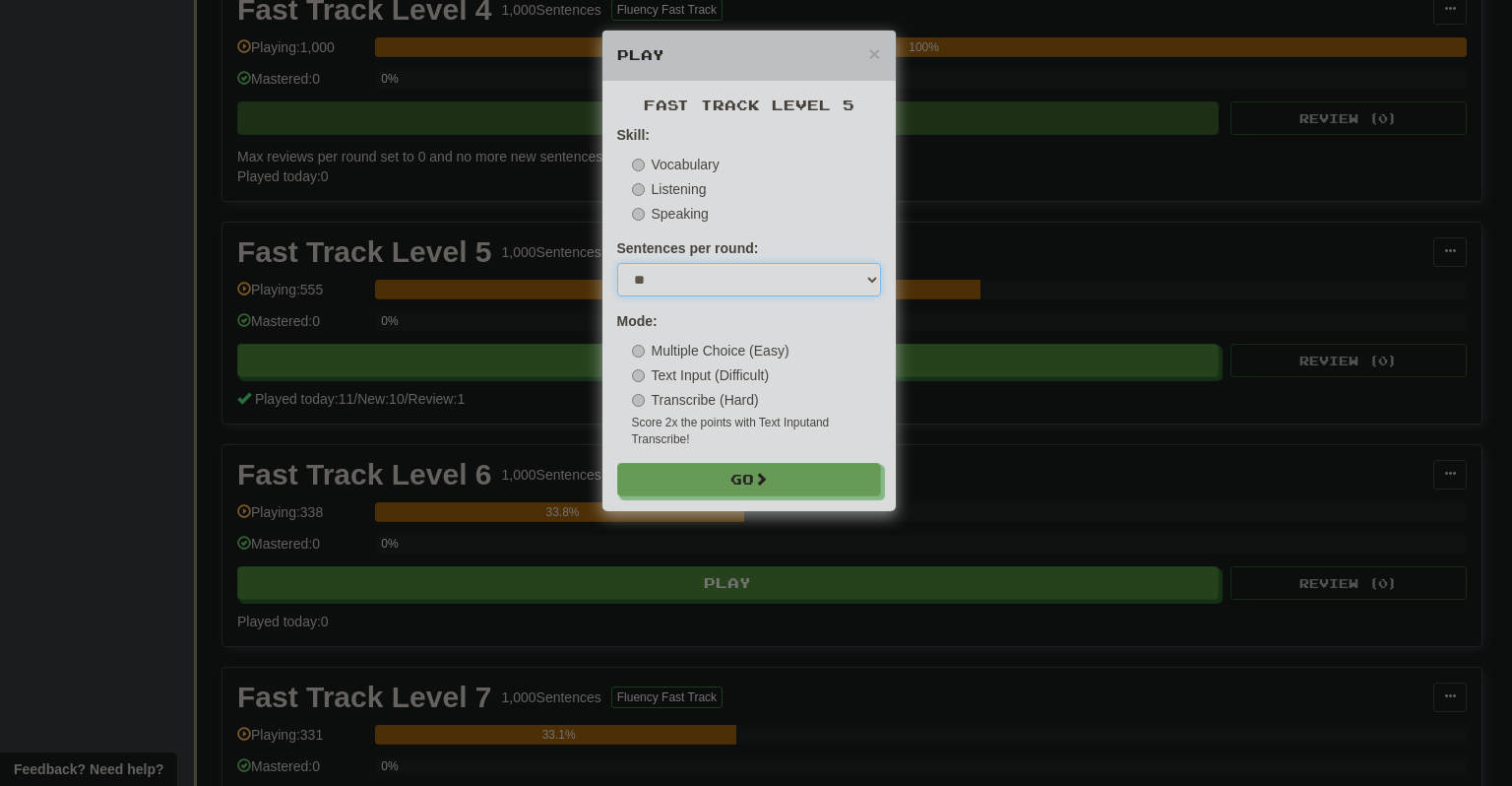 click on "* ** ** ** ** ** *** ********" at bounding box center [749, 280] 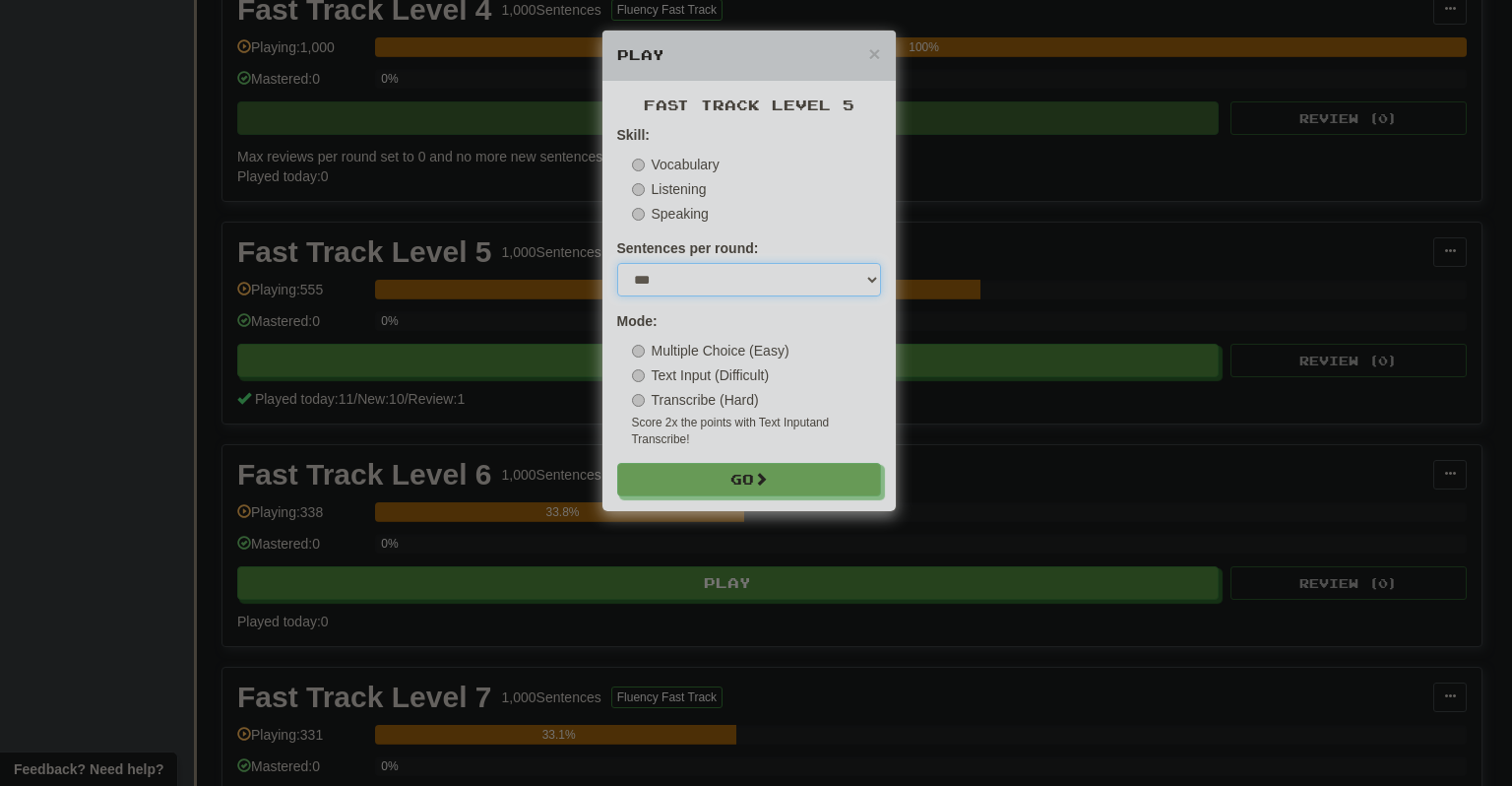 click on "* ** ** ** ** ** *** ********" at bounding box center (749, 280) 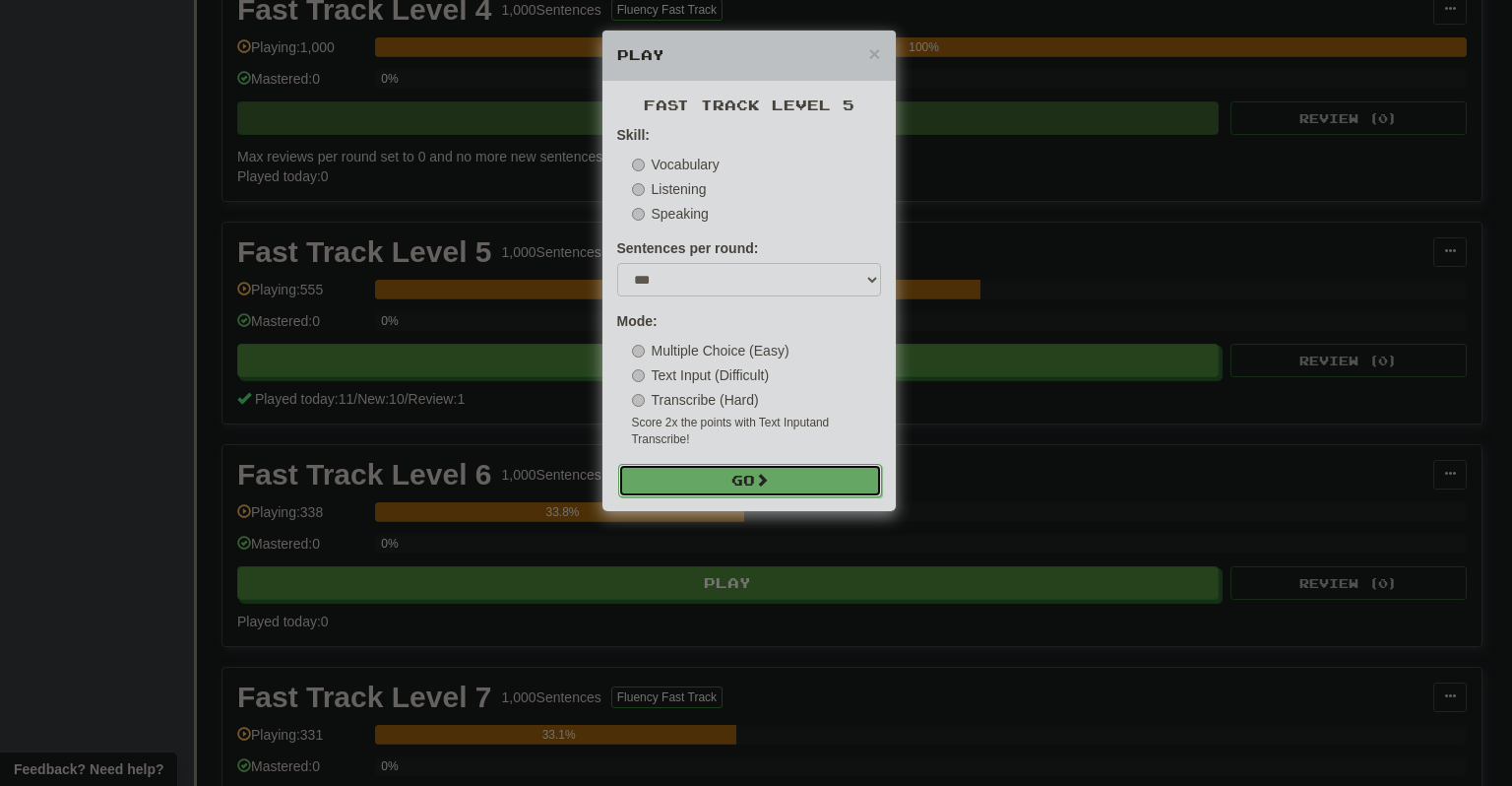 click on "Go" at bounding box center (750, 481) 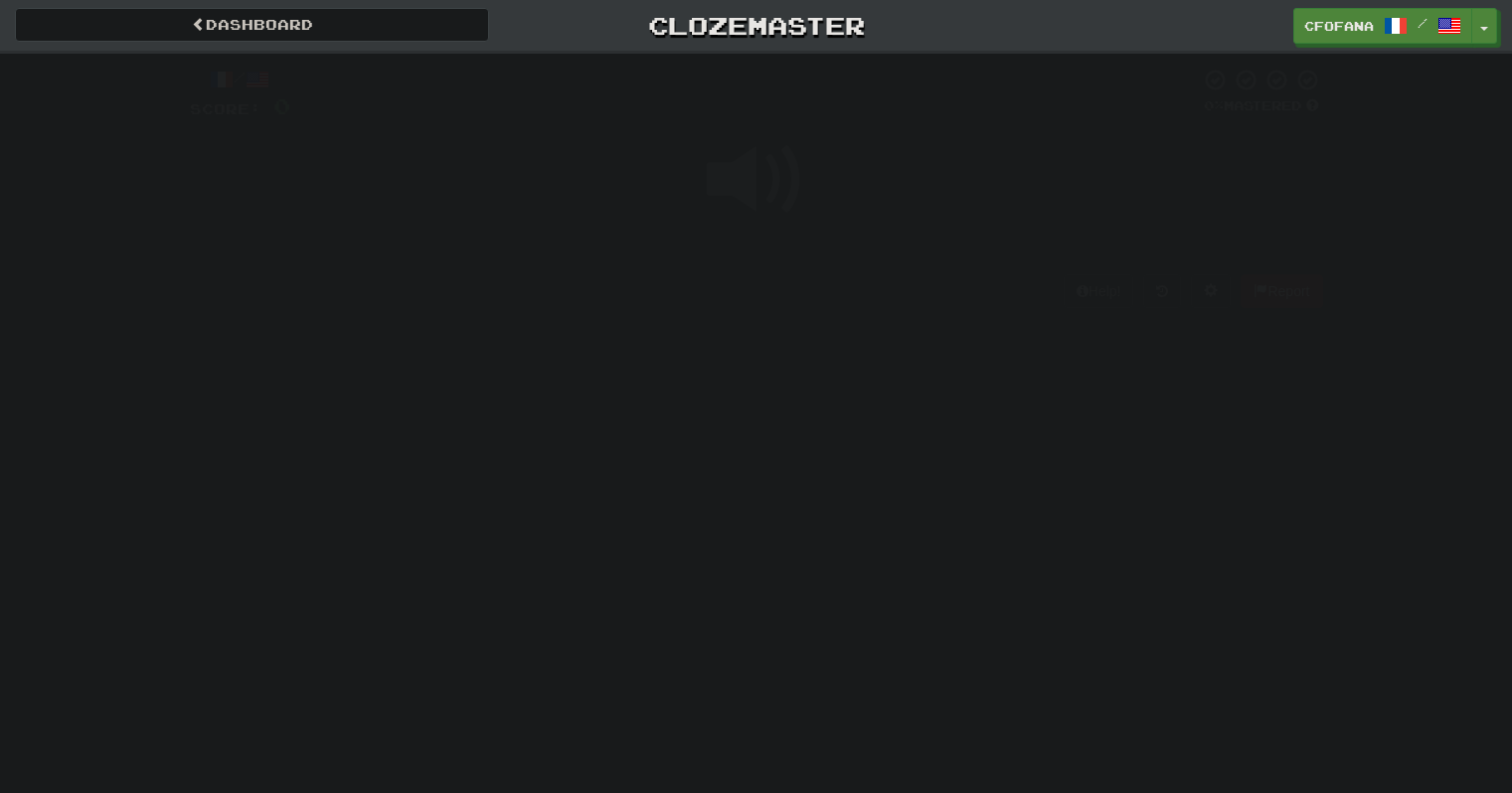 scroll, scrollTop: 0, scrollLeft: 0, axis: both 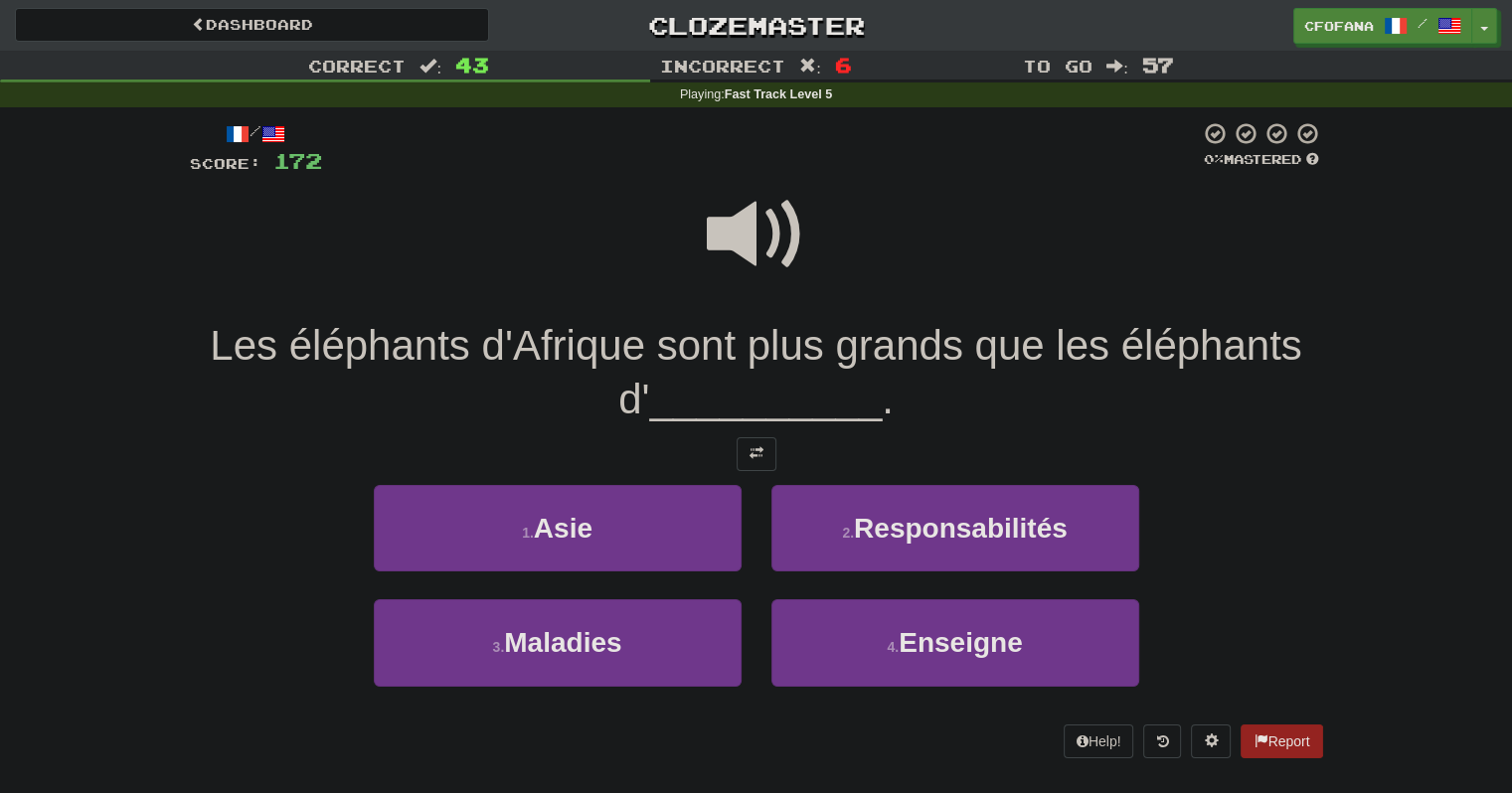 click at bounding box center [756, 235] 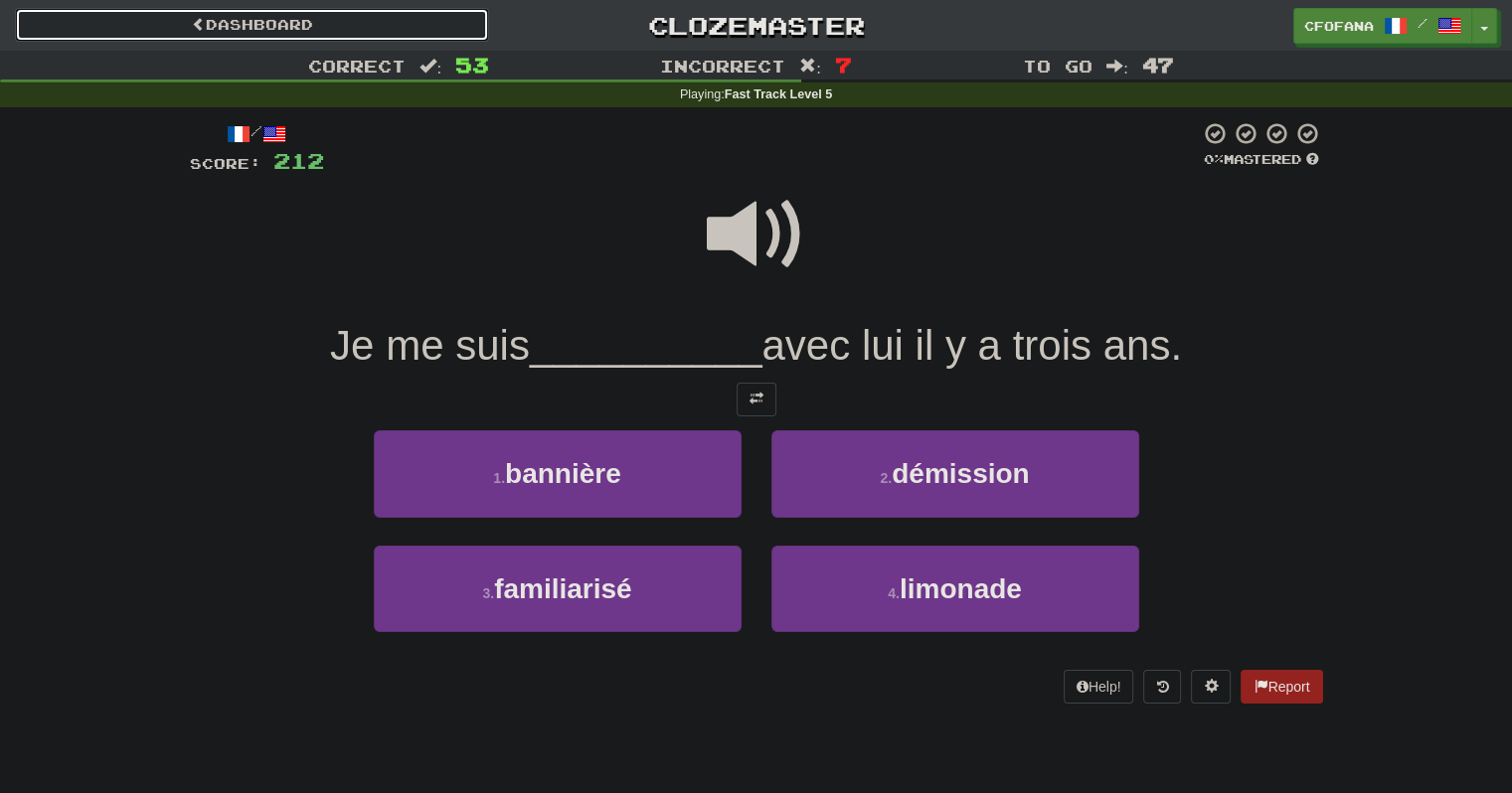 click on "Dashboard" at bounding box center (252, 25) 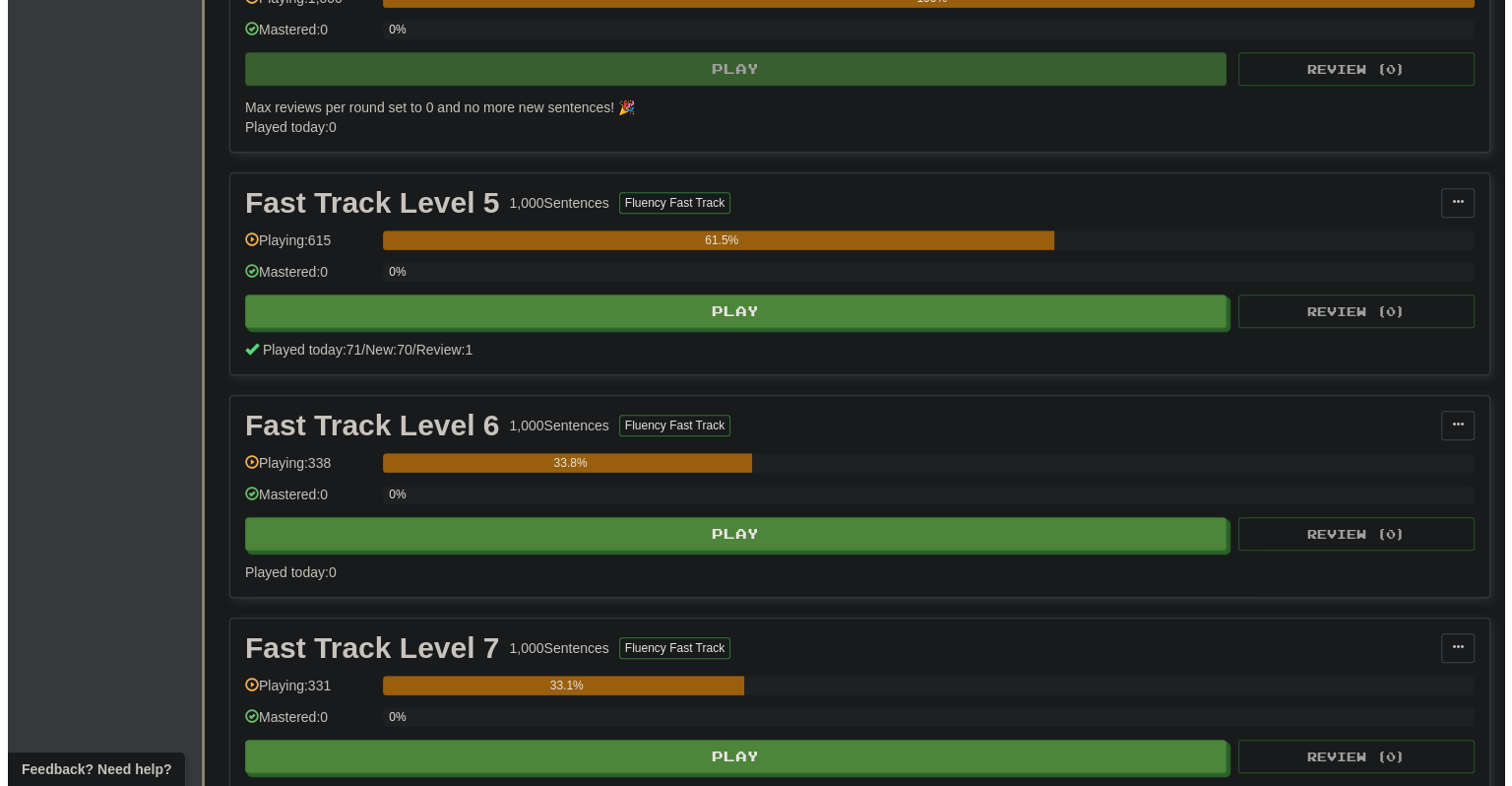 scroll, scrollTop: 1233, scrollLeft: 0, axis: vertical 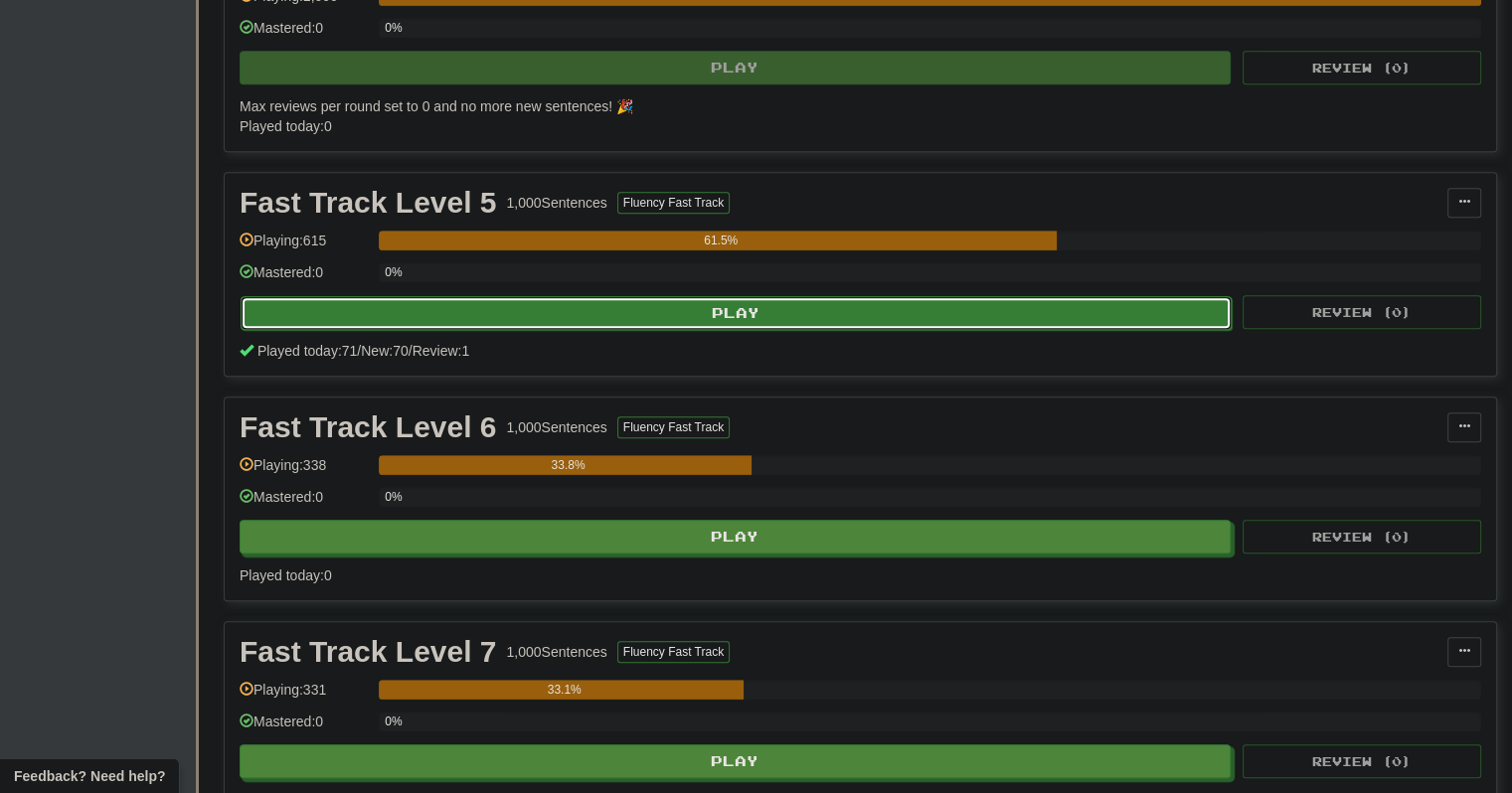 click on "Play" at bounding box center [736, 313] 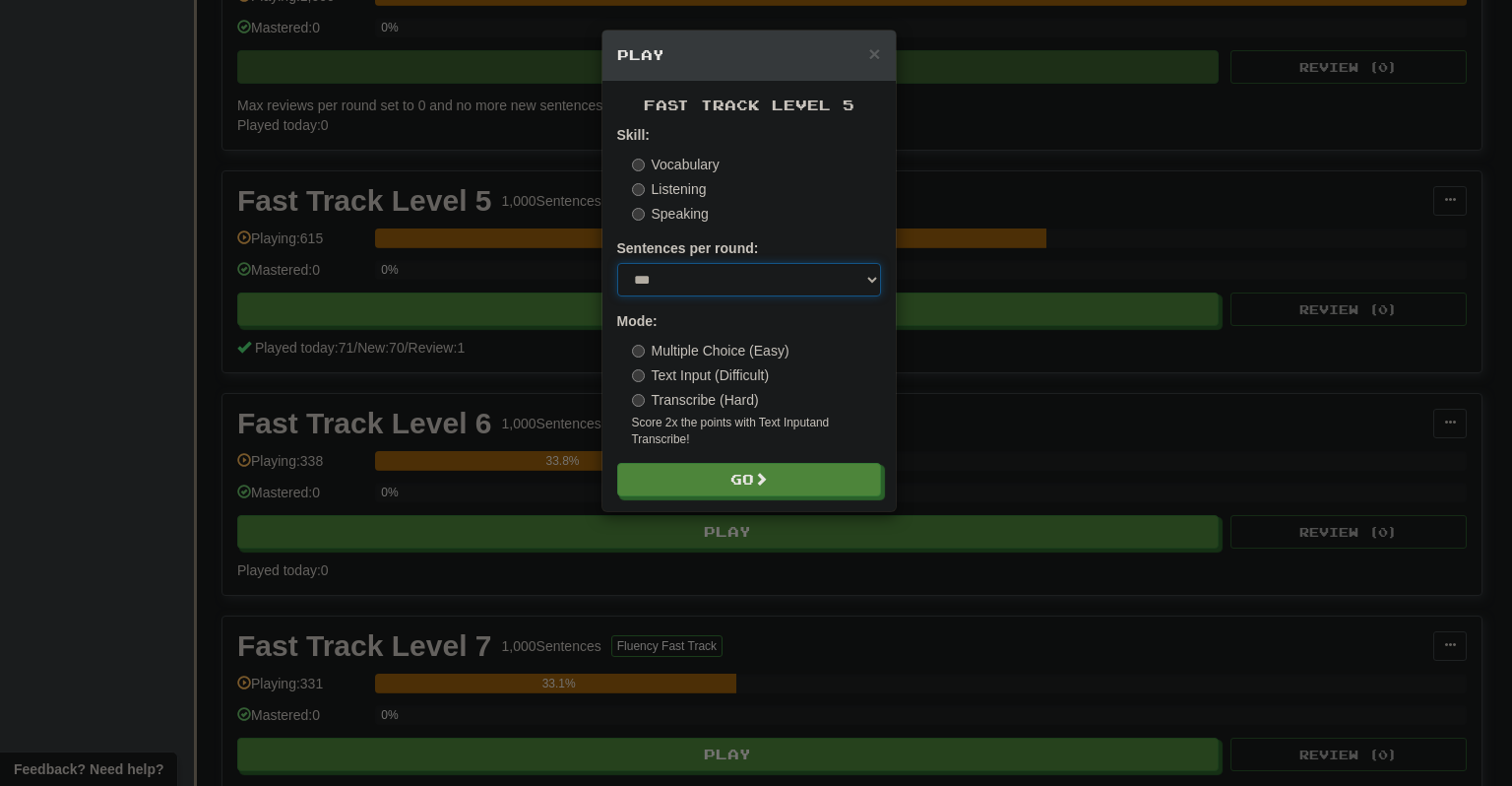 click on "* ** ** ** ** ** *** ********" at bounding box center (749, 280) 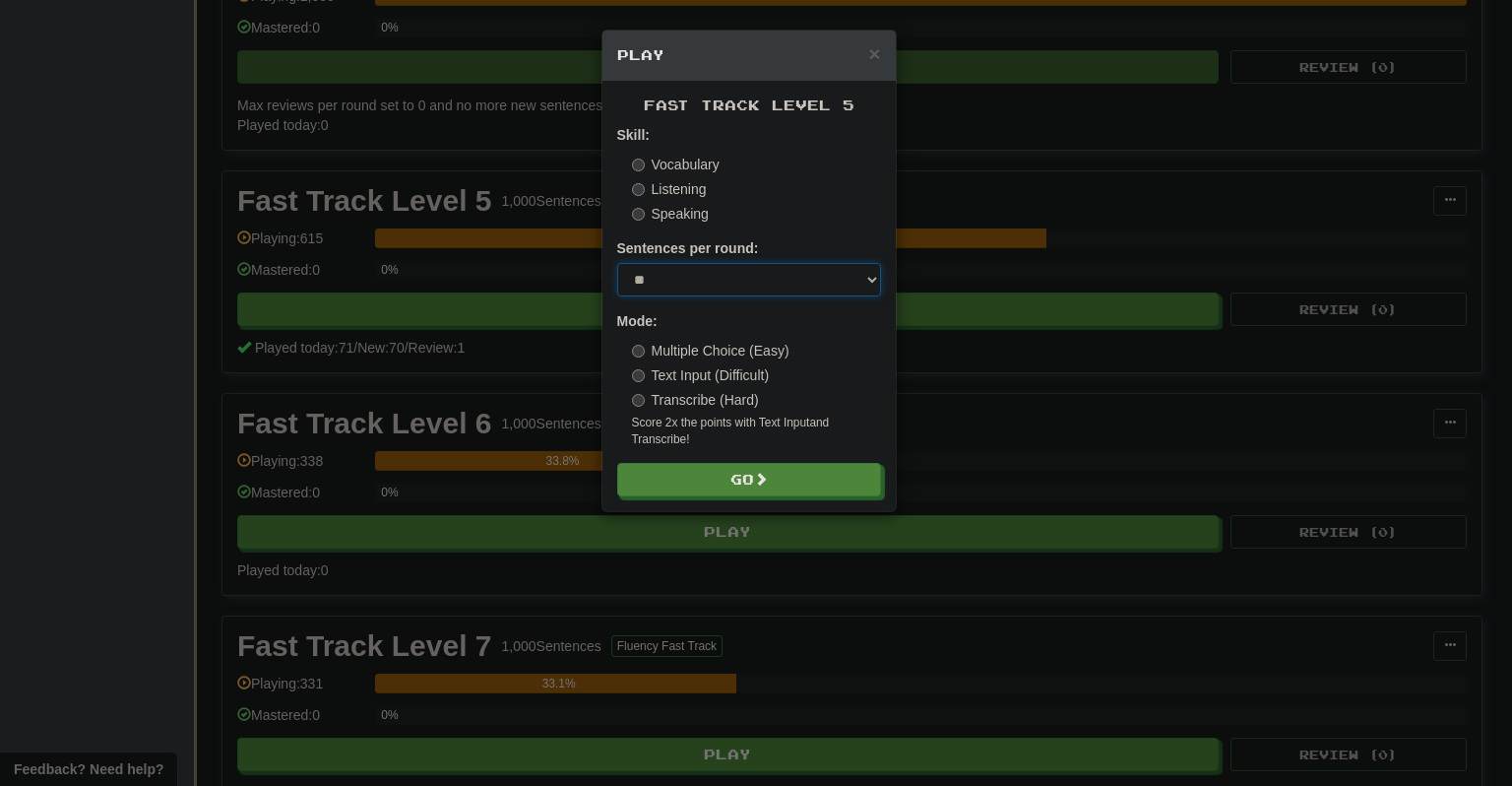 click on "* ** ** ** ** ** *** ********" at bounding box center [749, 280] 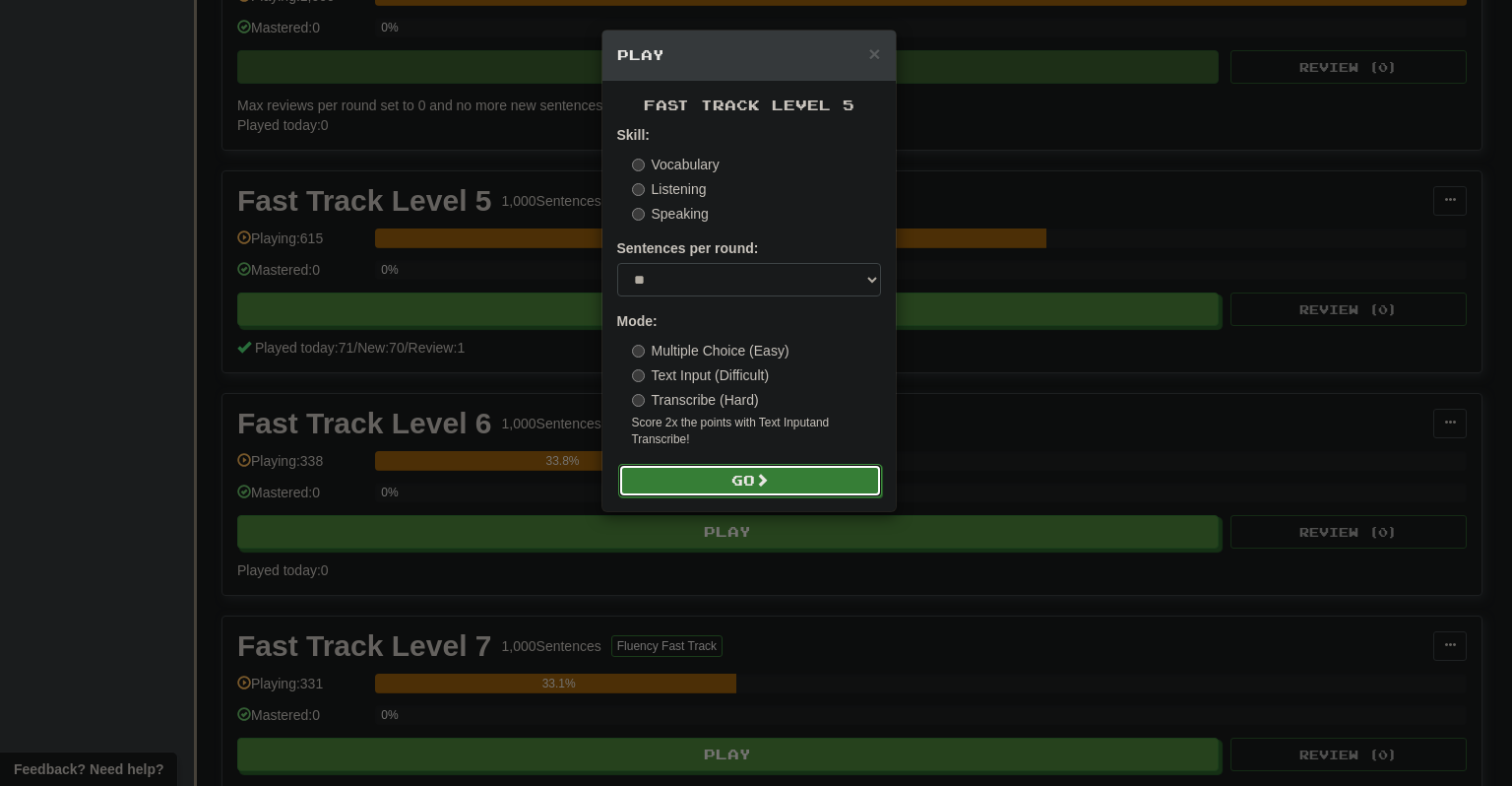 click on "Go" at bounding box center (750, 481) 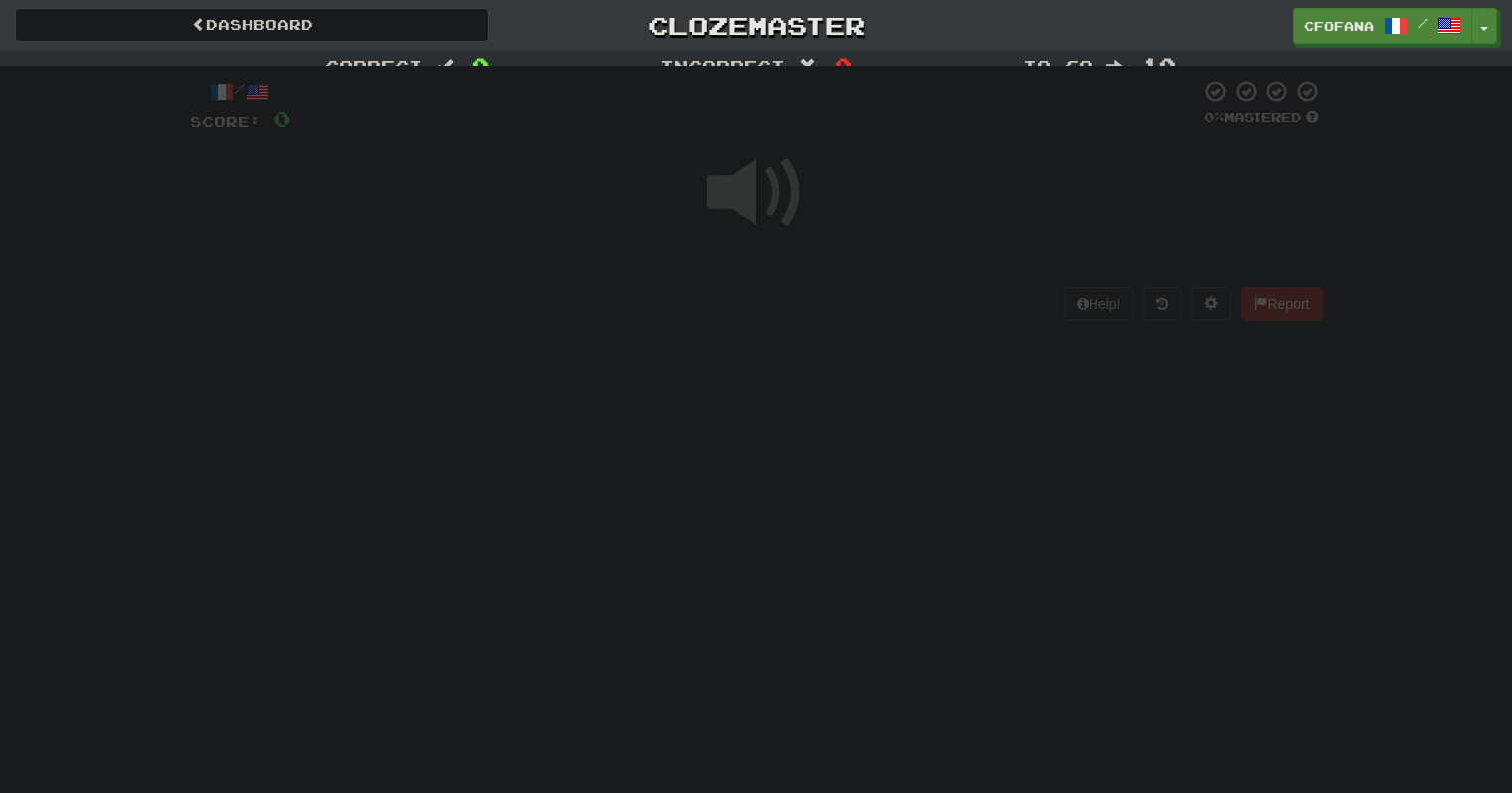 scroll, scrollTop: 0, scrollLeft: 0, axis: both 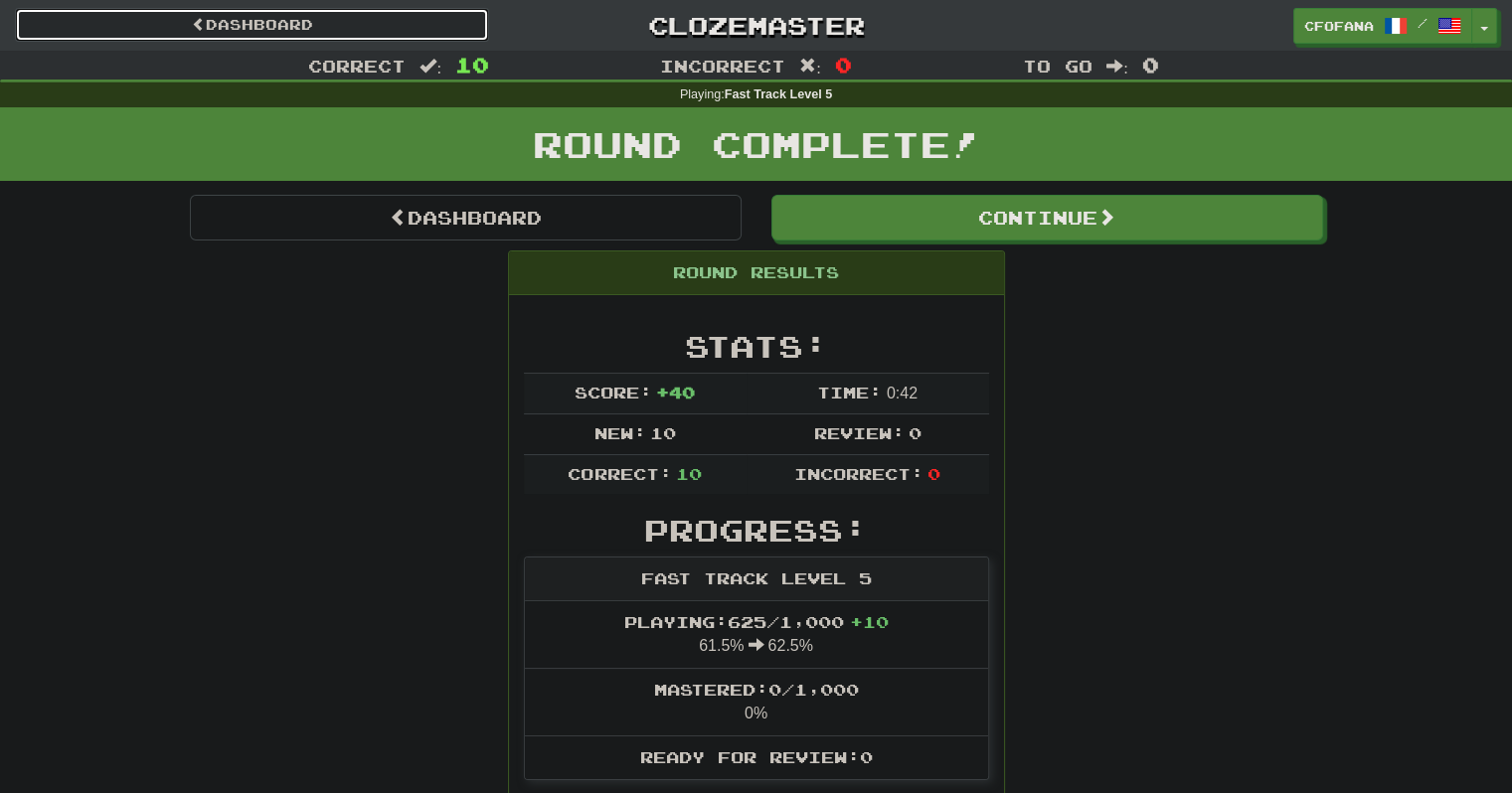 click on "Dashboard" at bounding box center (252, 25) 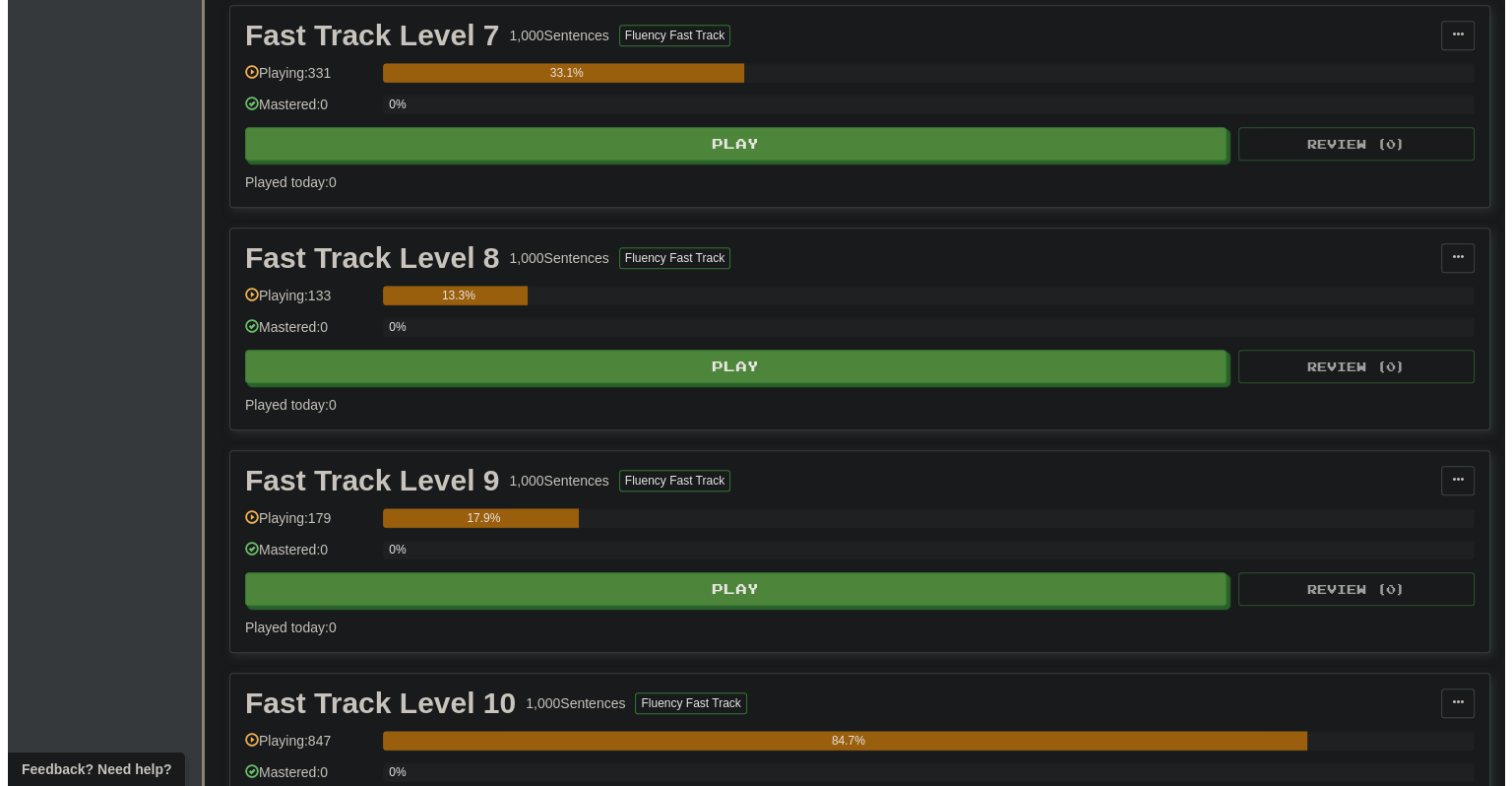 scroll, scrollTop: 1876, scrollLeft: 0, axis: vertical 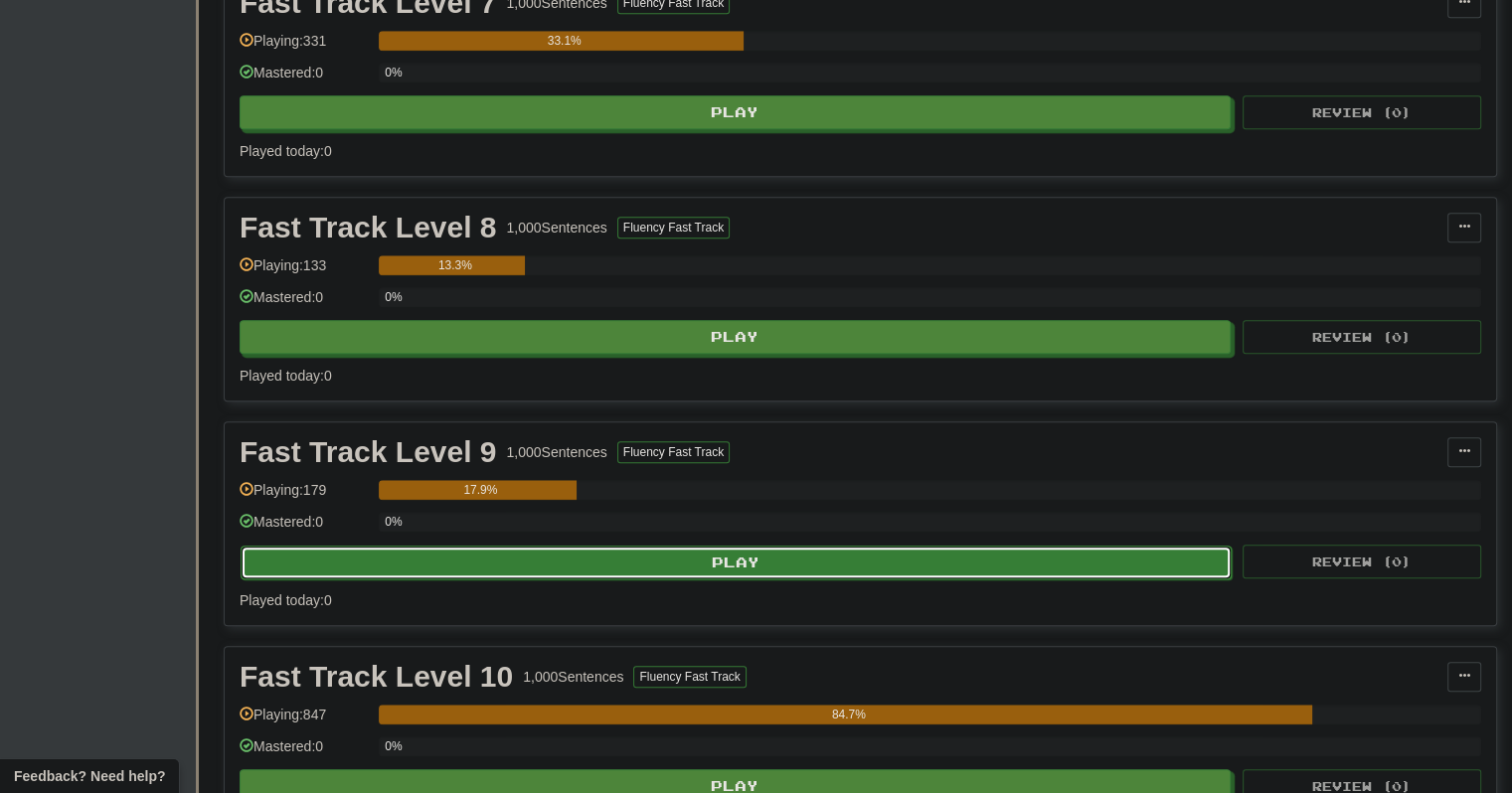 click on "Play" at bounding box center [736, 562] 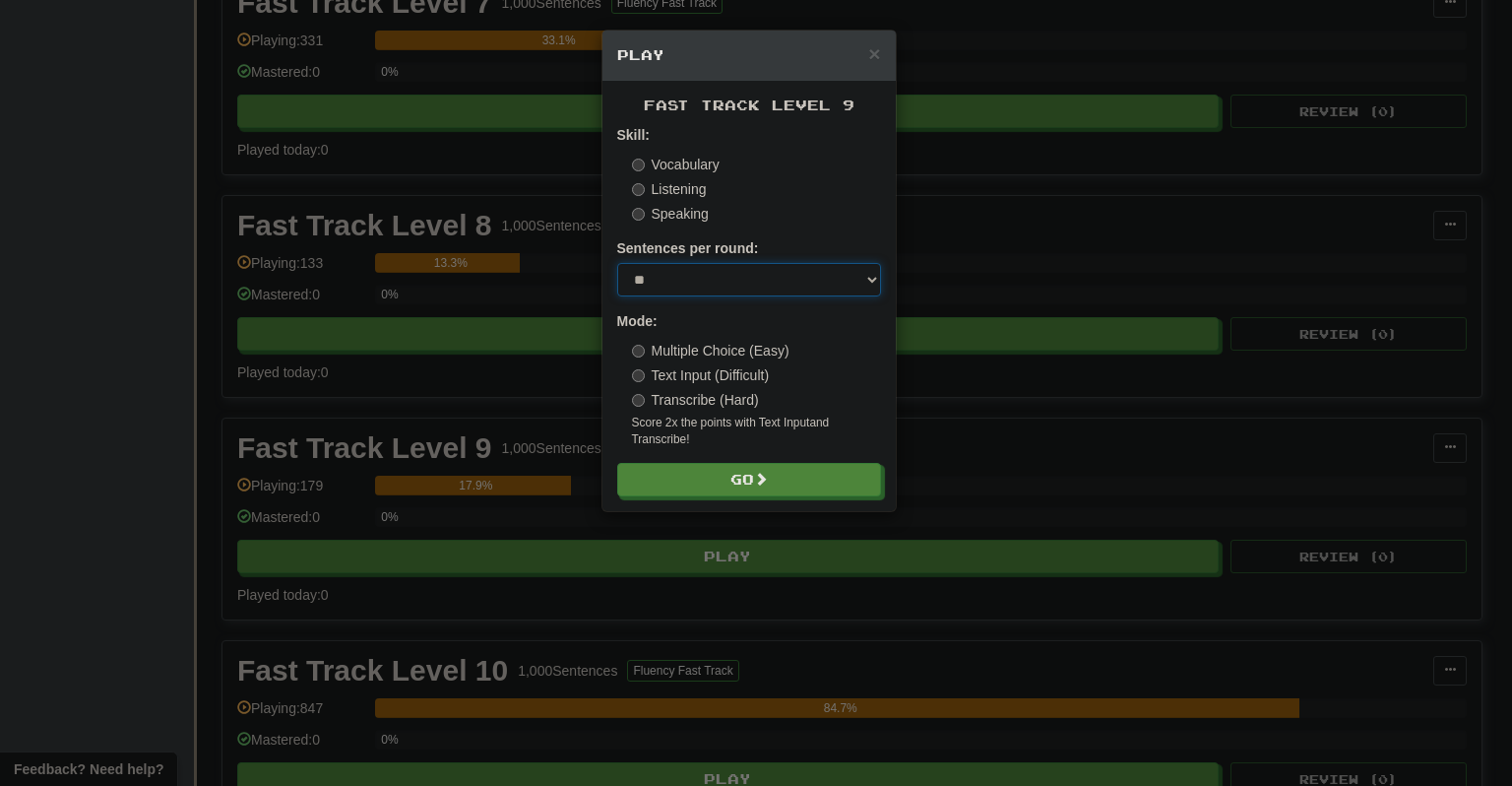 click on "* ** ** ** ** ** *** ********" at bounding box center [749, 280] 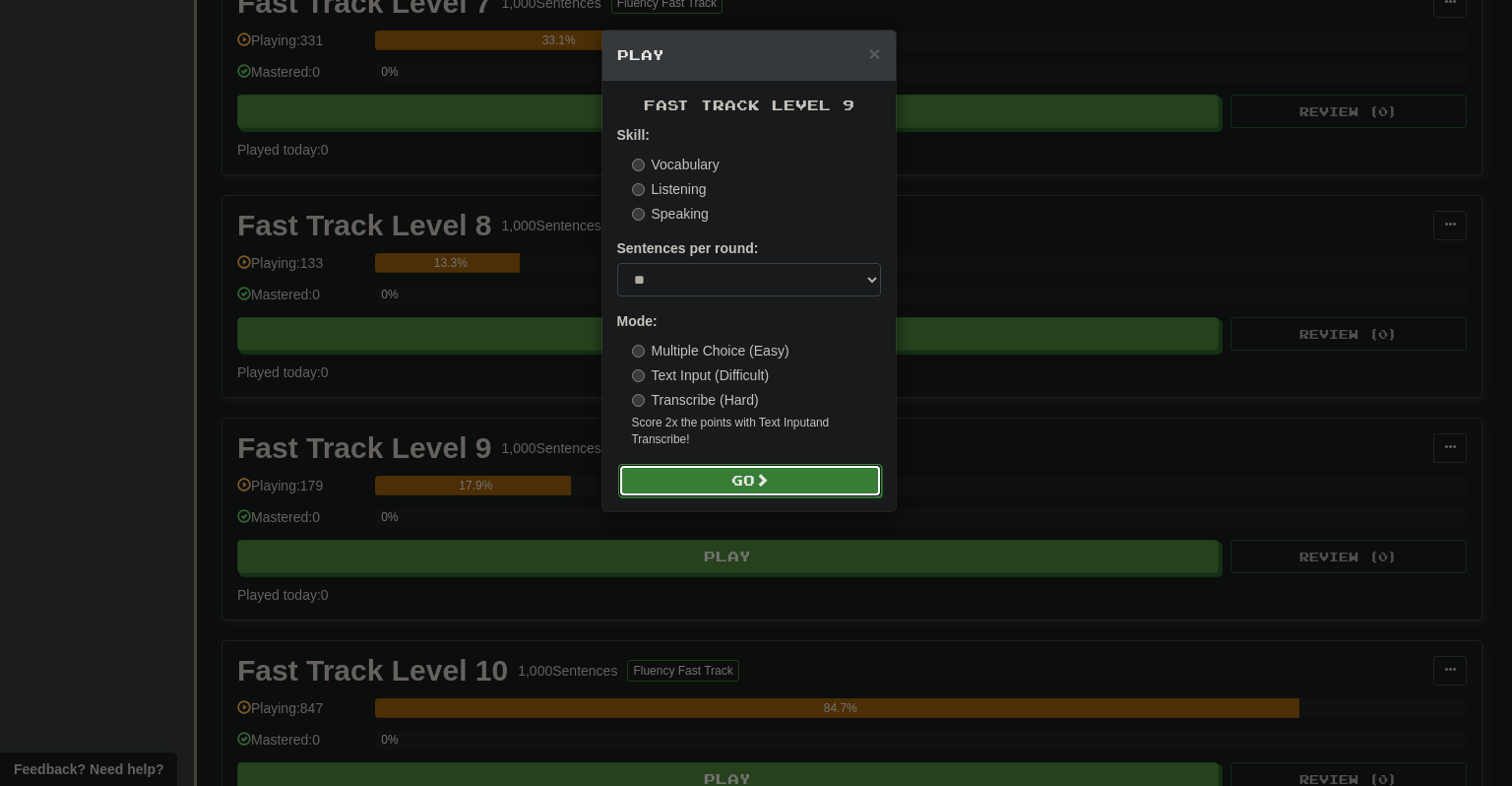 click on "Go" at bounding box center (750, 481) 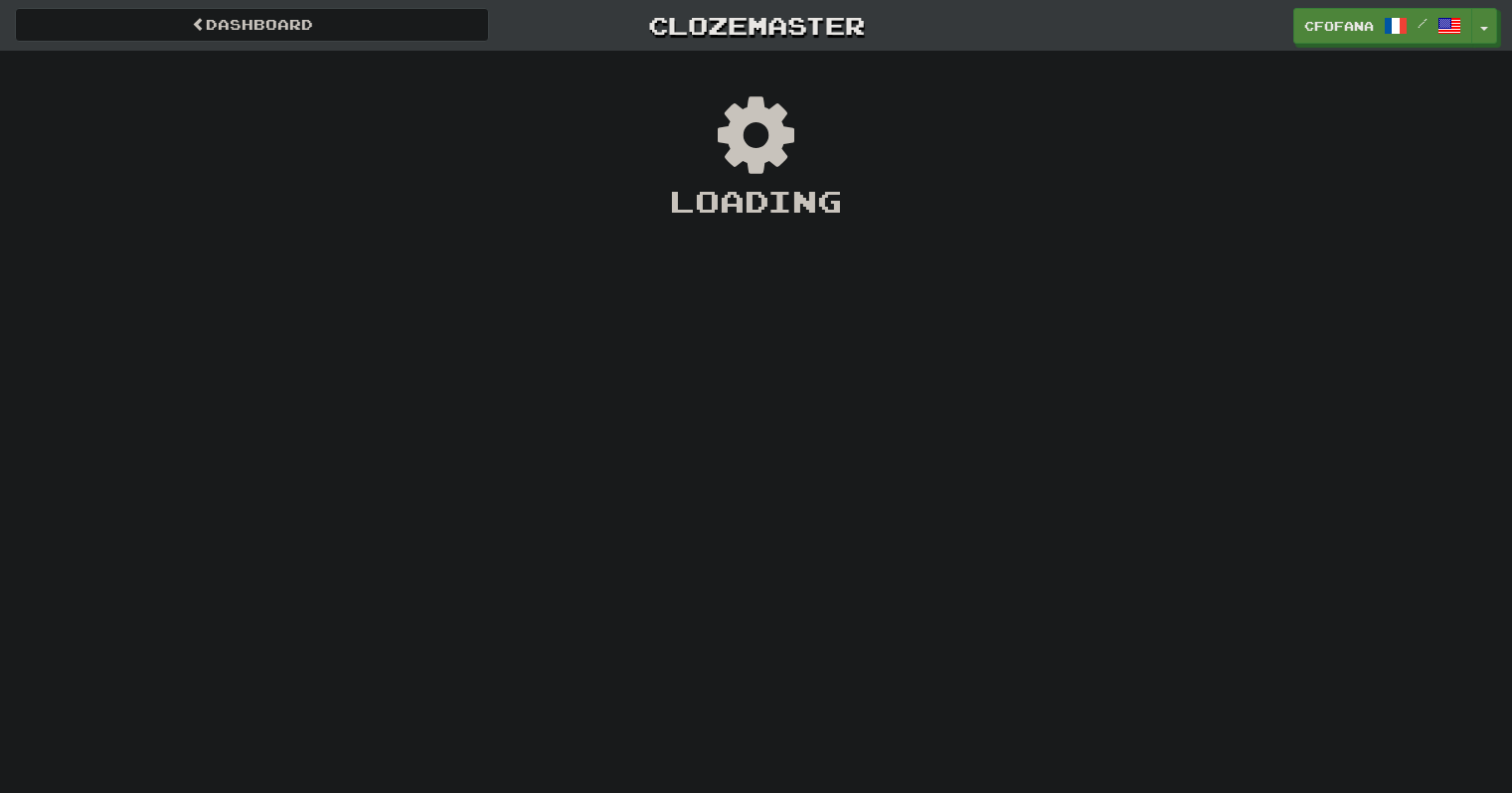scroll, scrollTop: 0, scrollLeft: 0, axis: both 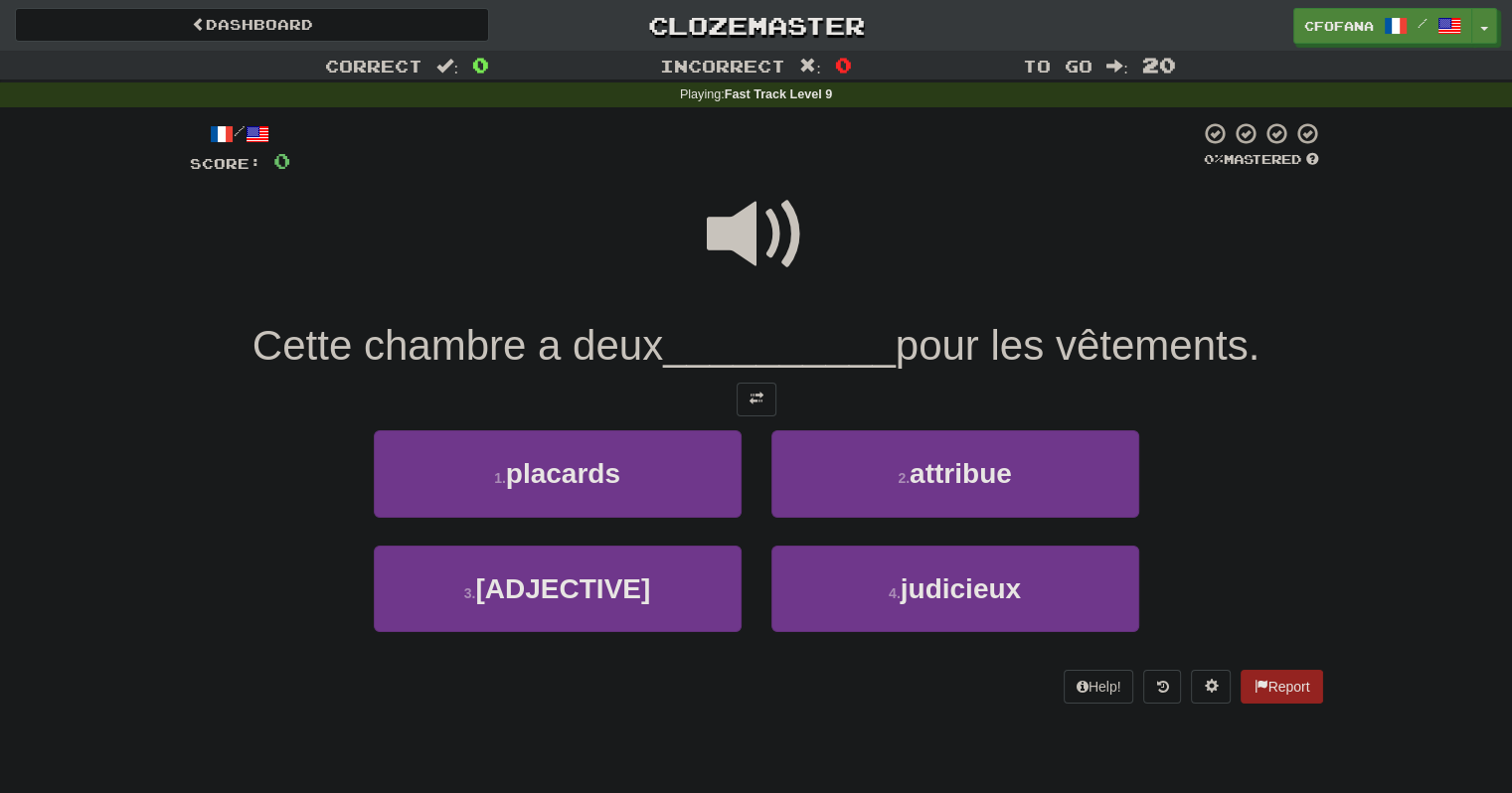 click at bounding box center [756, 235] 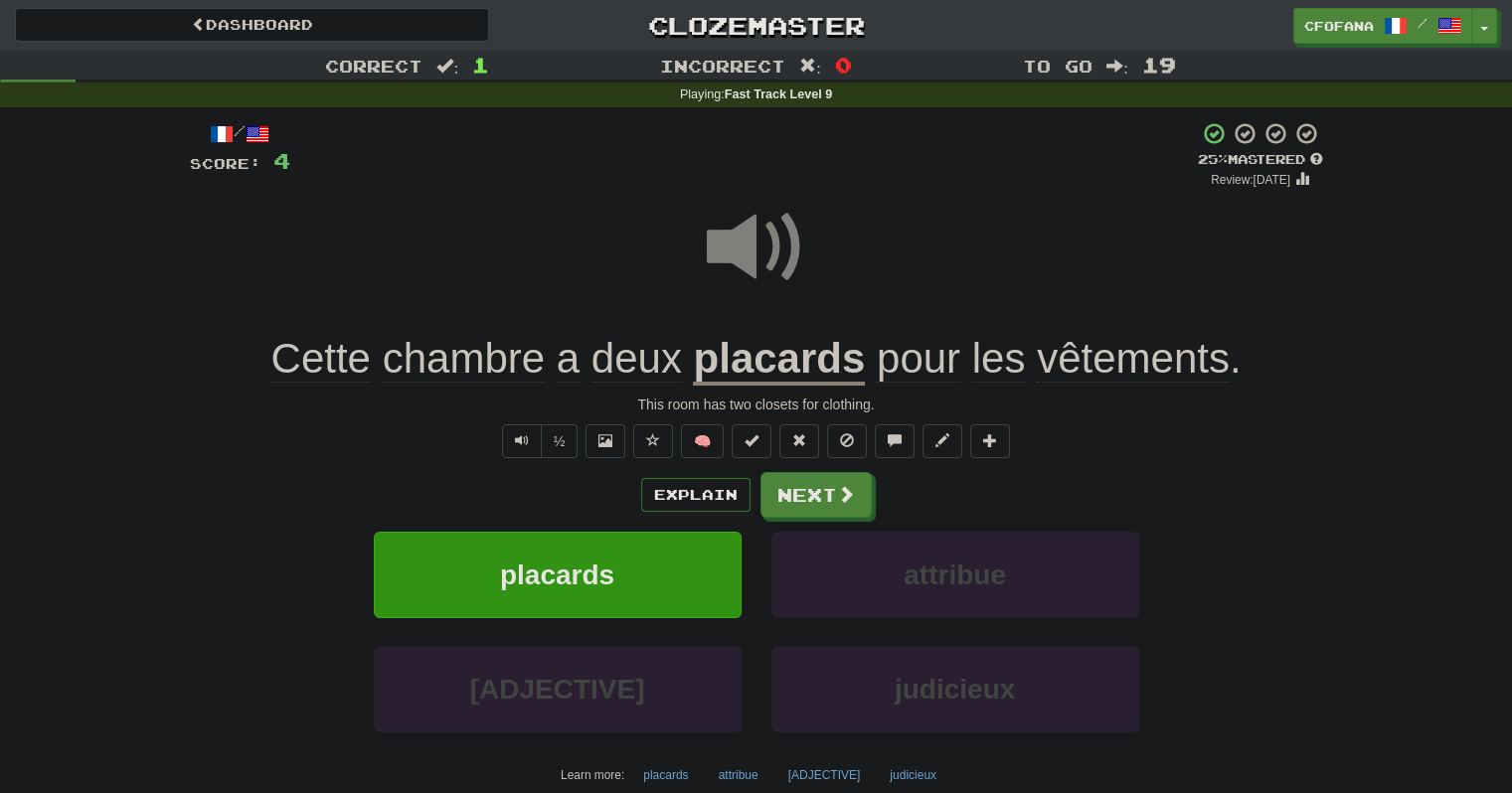 click at bounding box center (756, 247) 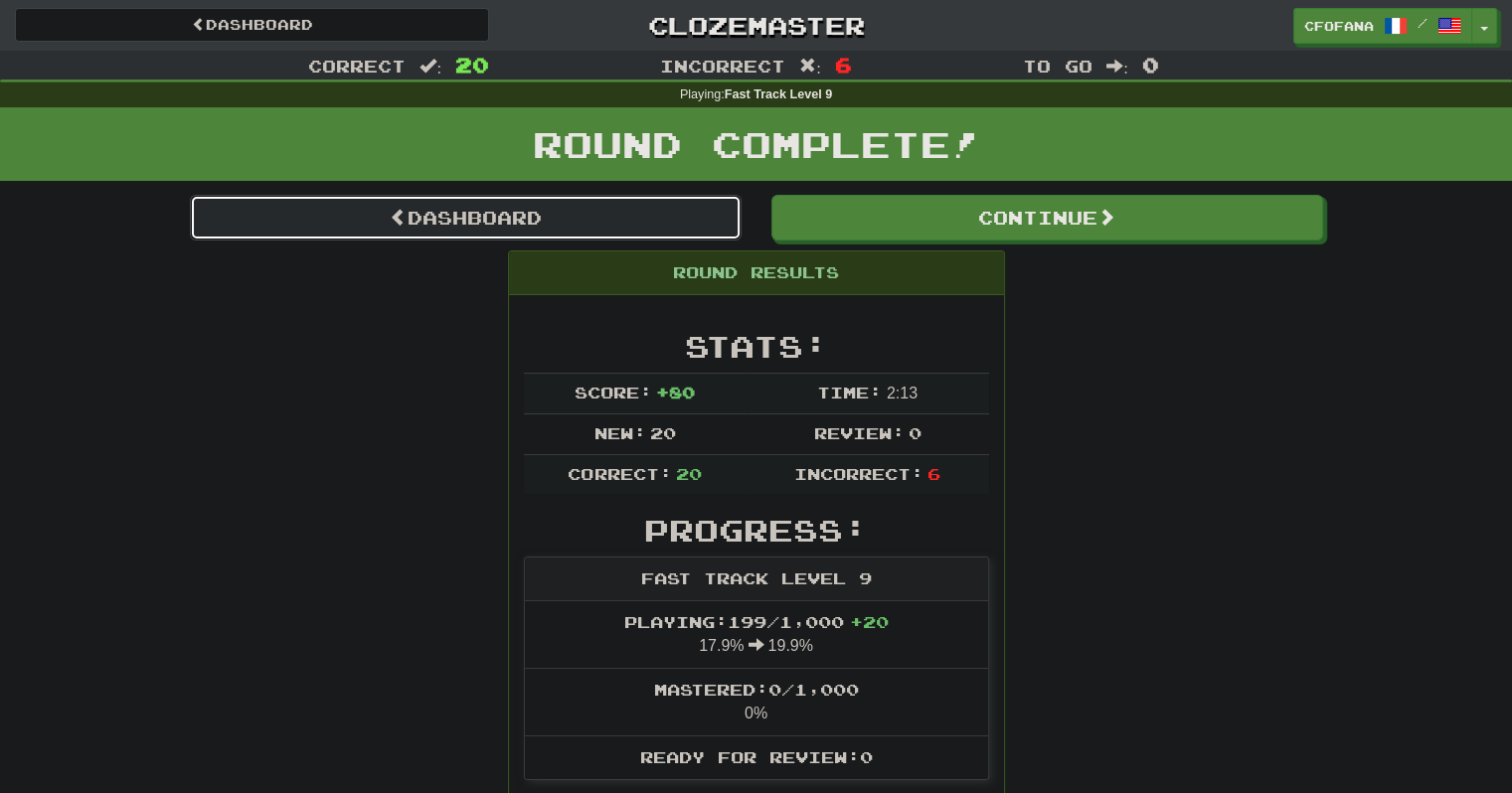 click on "Dashboard" at bounding box center (465, 218) 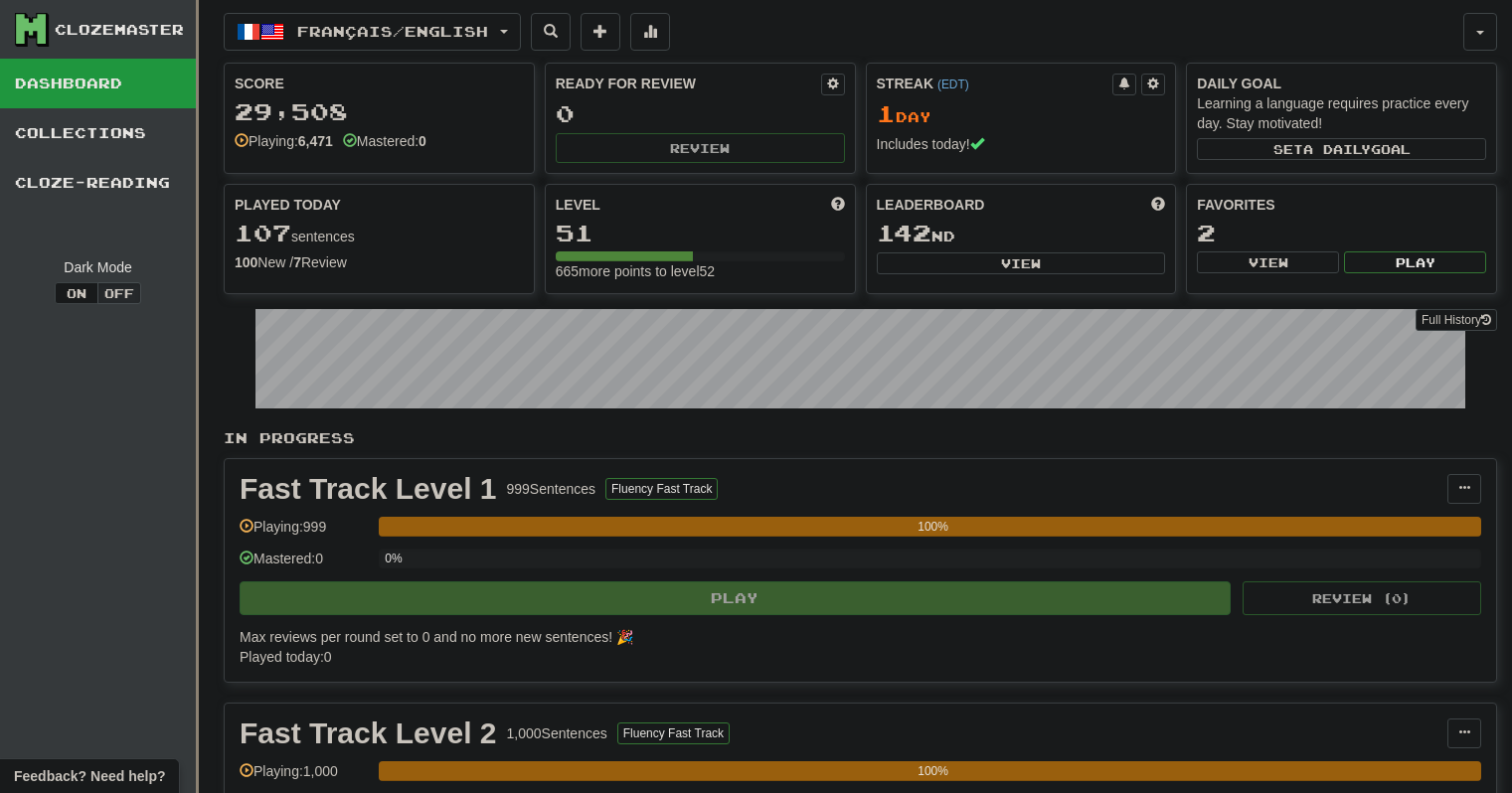 scroll, scrollTop: 0, scrollLeft: 0, axis: both 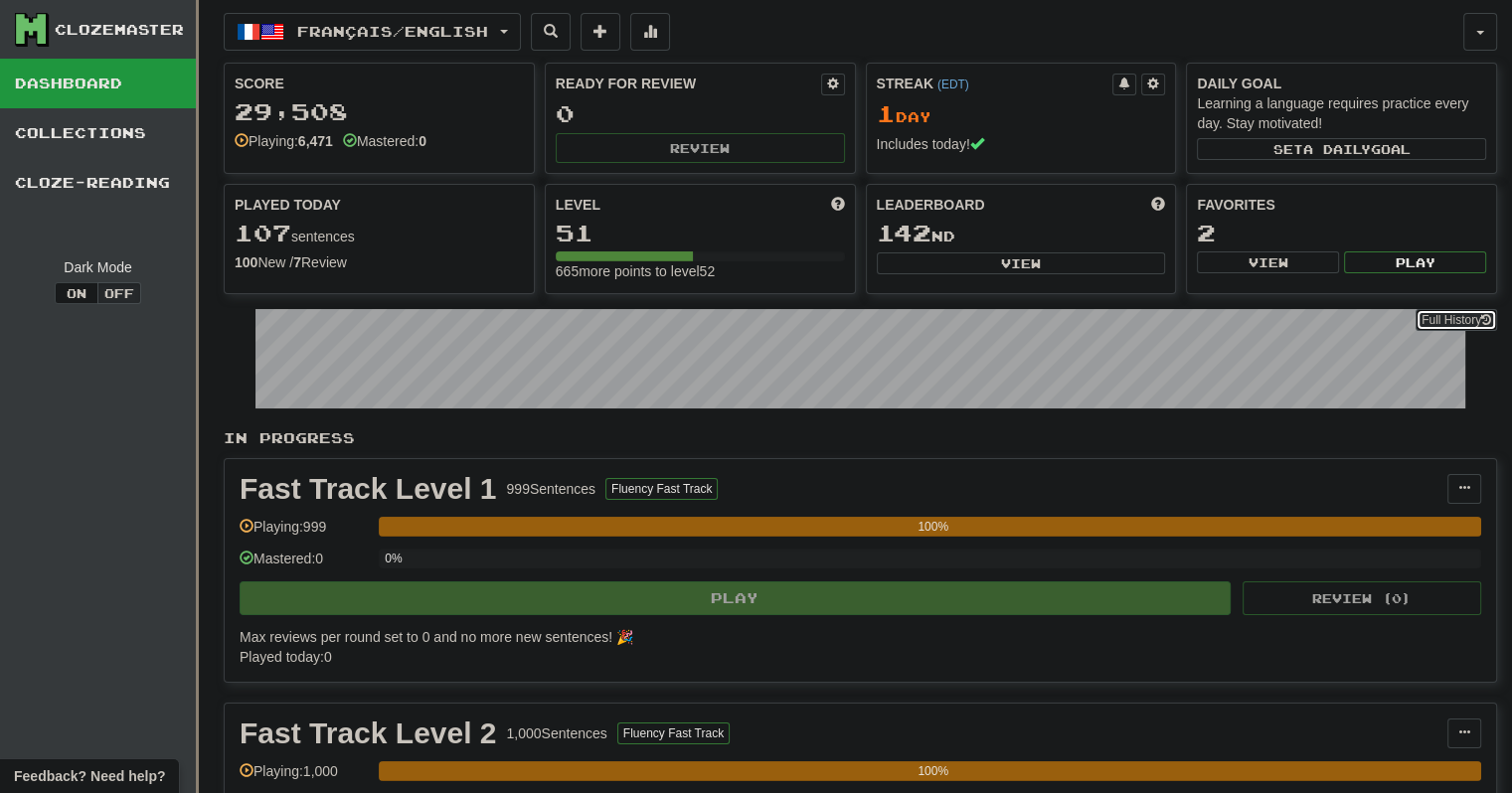 click on "Full History" at bounding box center (1456, 320) 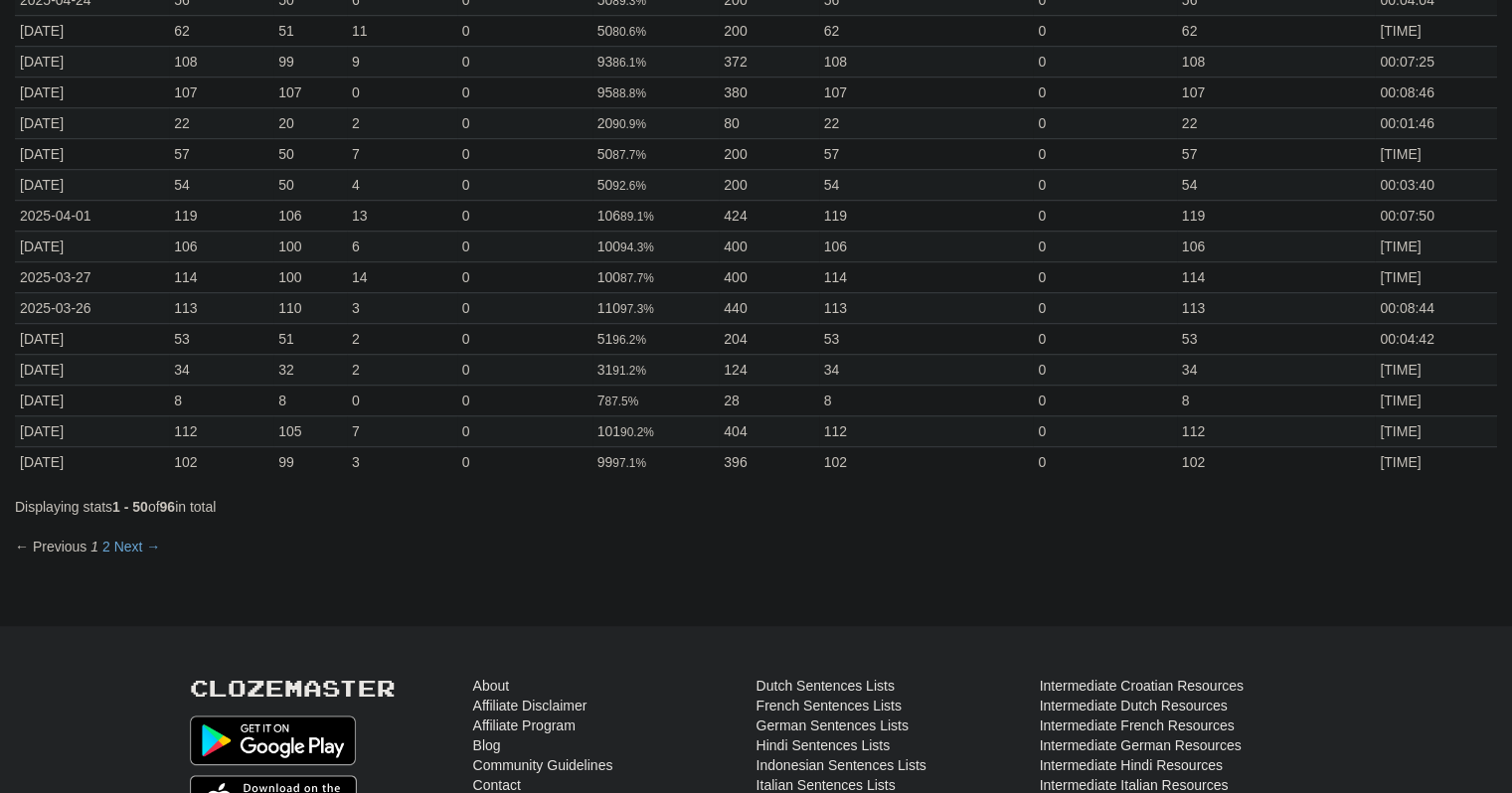 scroll, scrollTop: 1223, scrollLeft: 0, axis: vertical 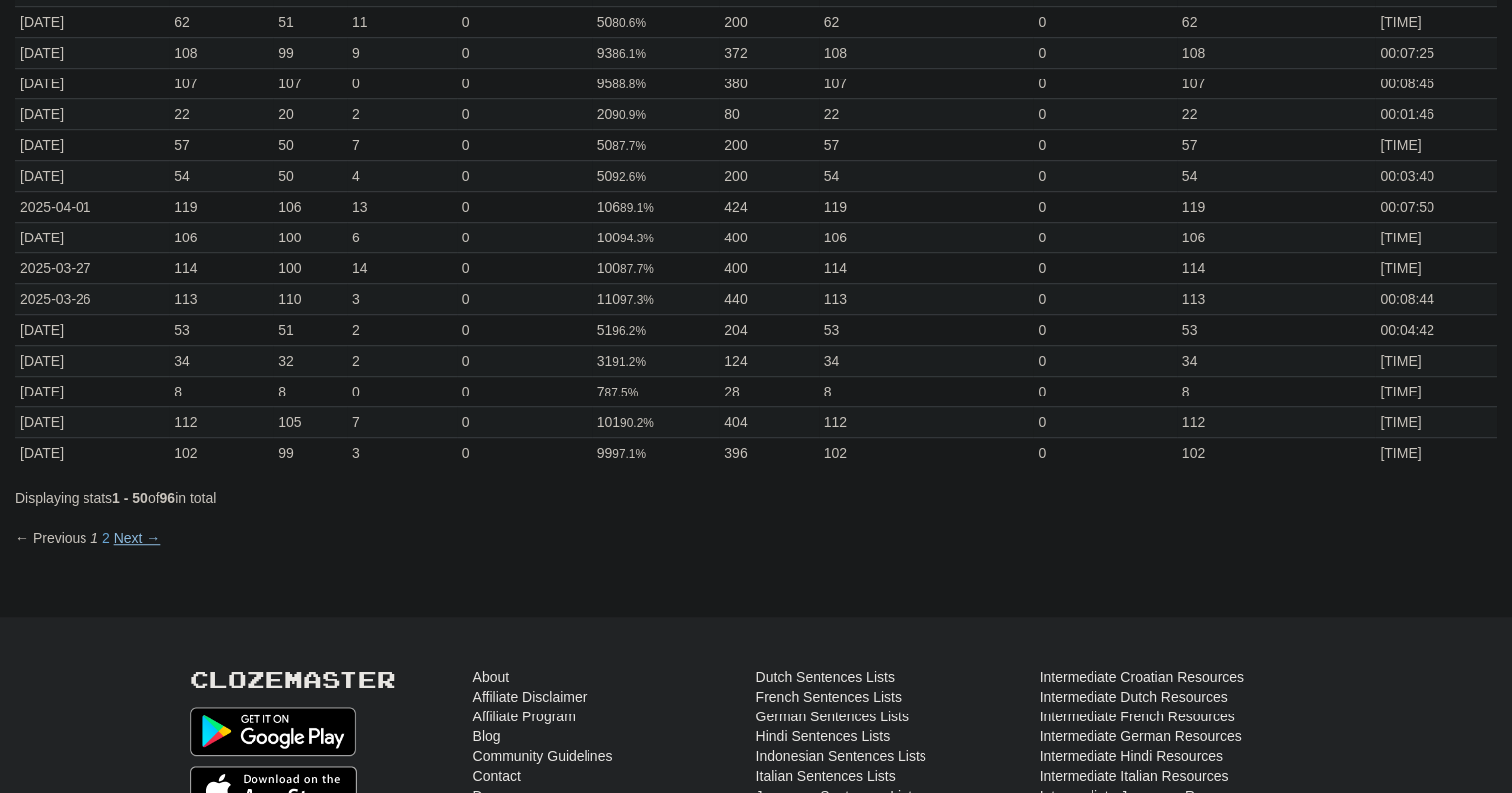 click on "← Previous   1   2   Next →" at bounding box center [87, 538] 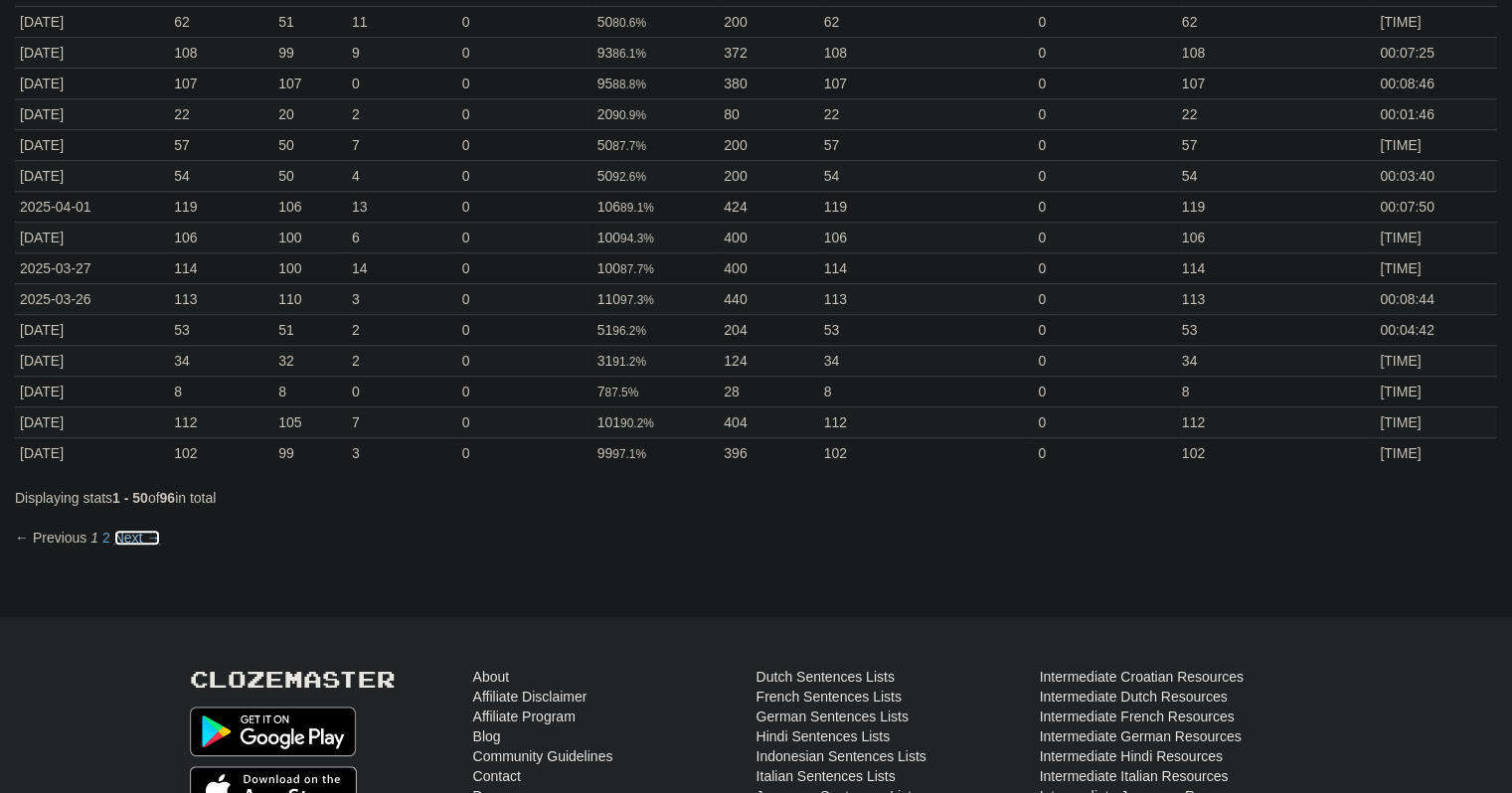click on "Next →" at bounding box center (137, 538) 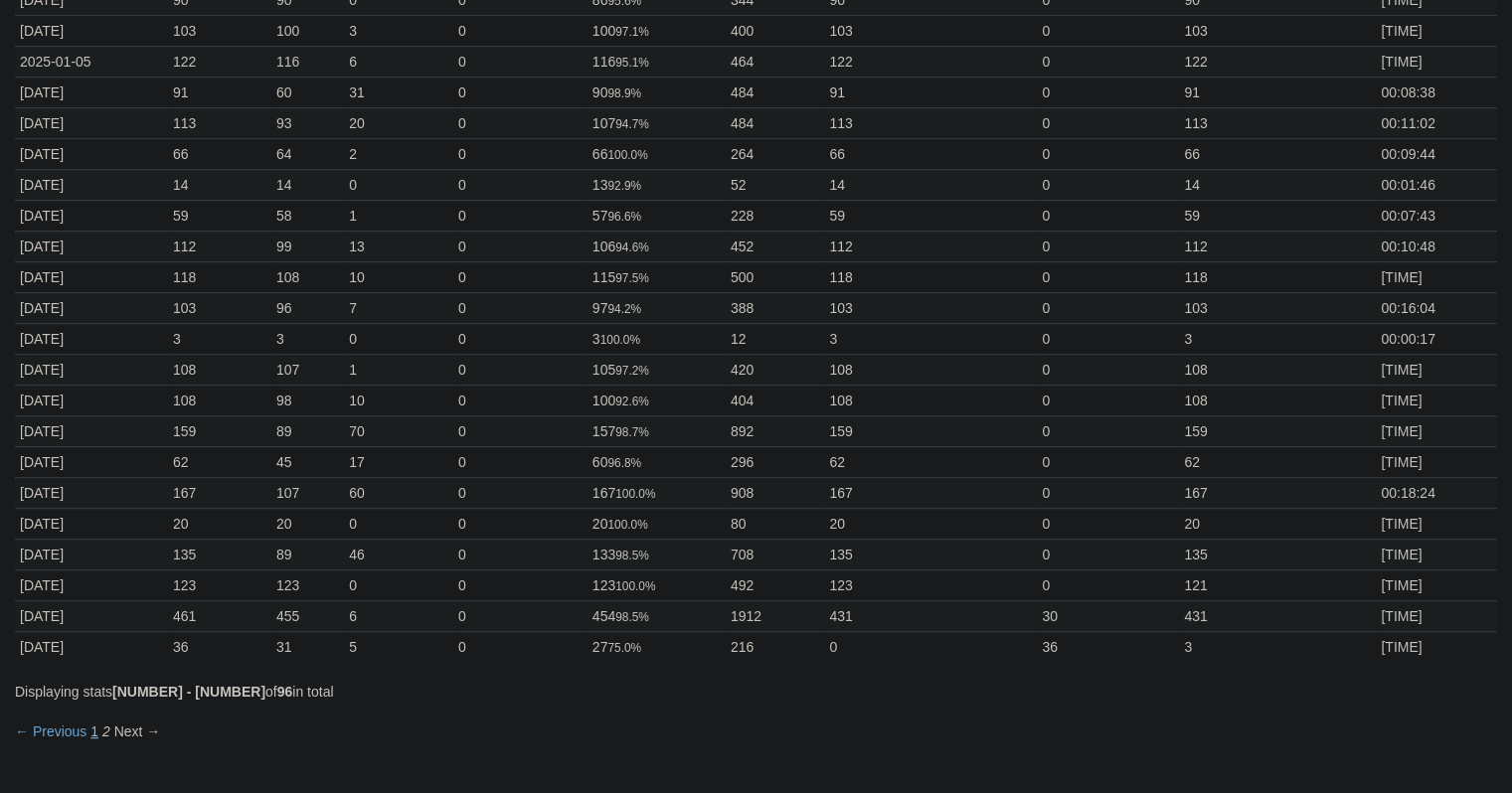 scroll, scrollTop: 908, scrollLeft: 0, axis: vertical 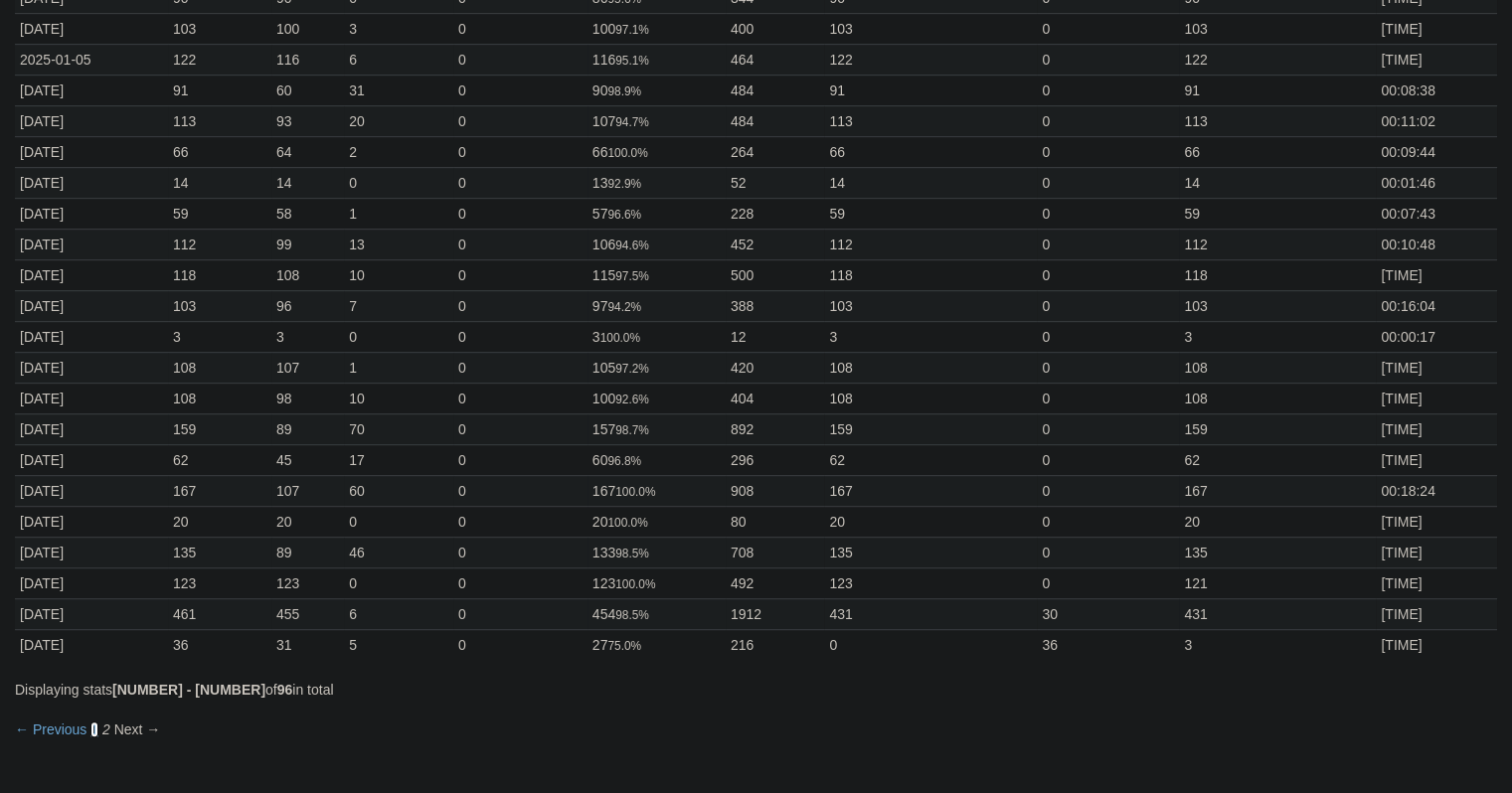 click on "1" at bounding box center (94, 729) 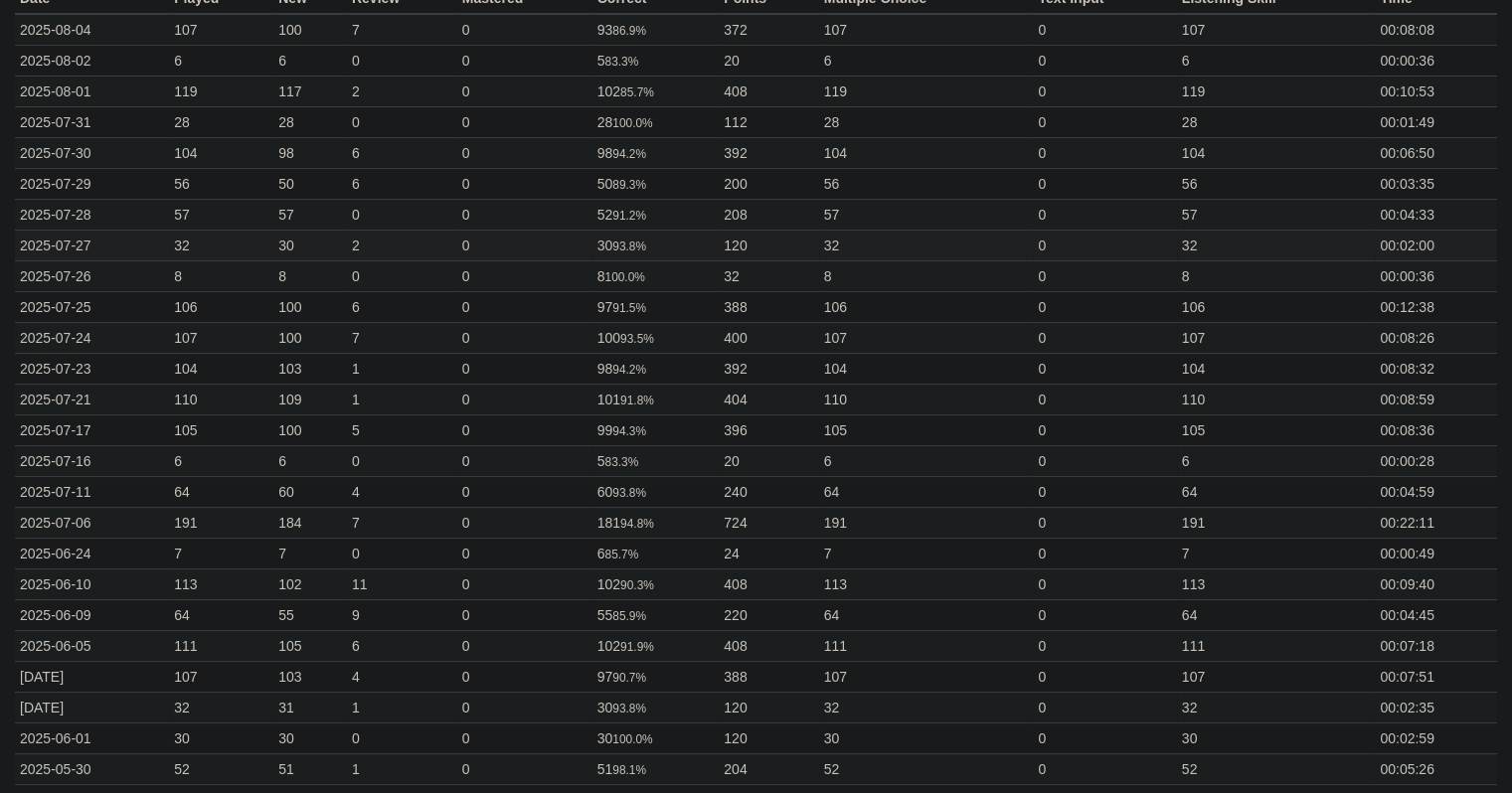 scroll, scrollTop: 0, scrollLeft: 0, axis: both 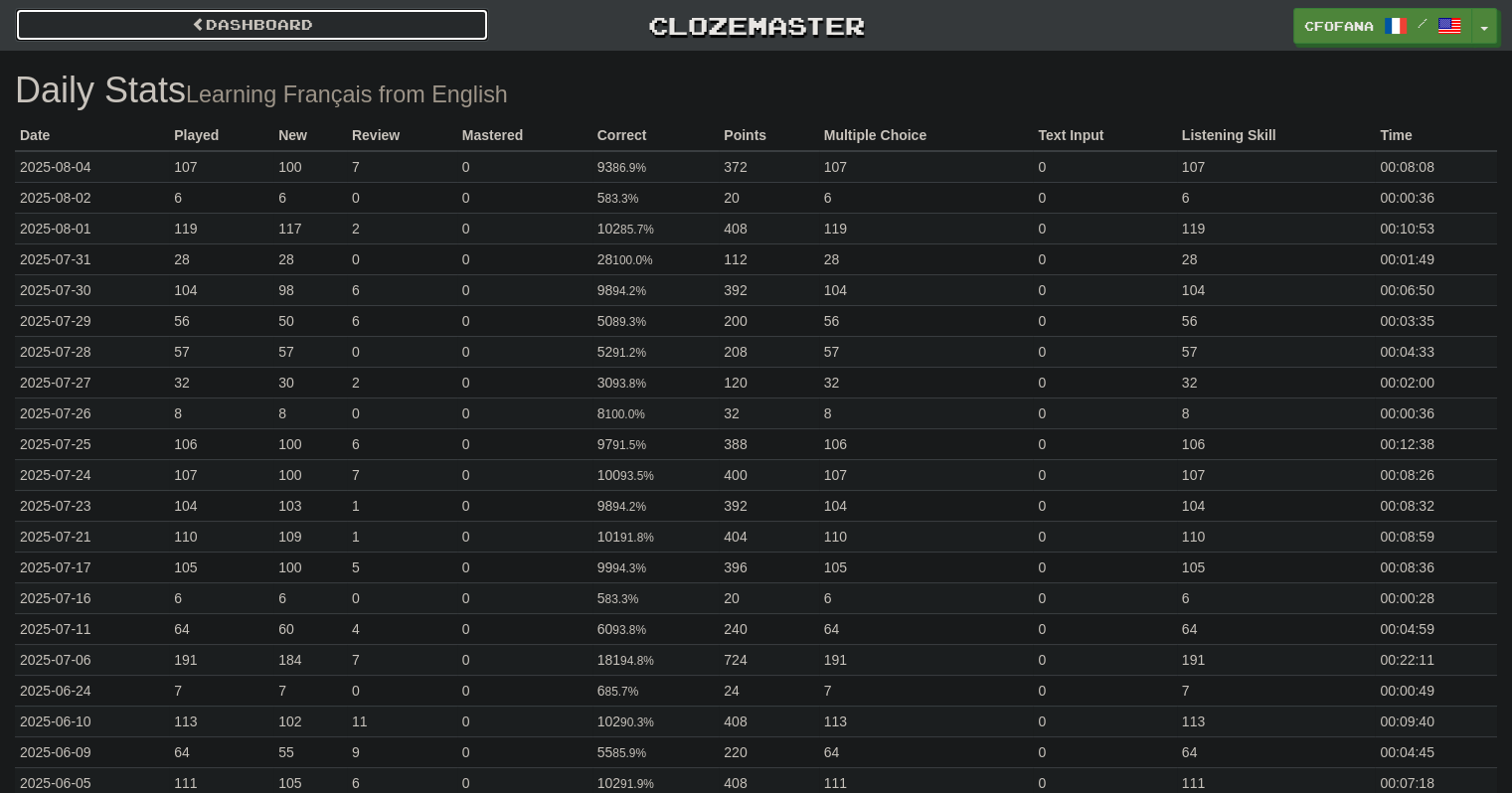 click on "Dashboard" at bounding box center [252, 25] 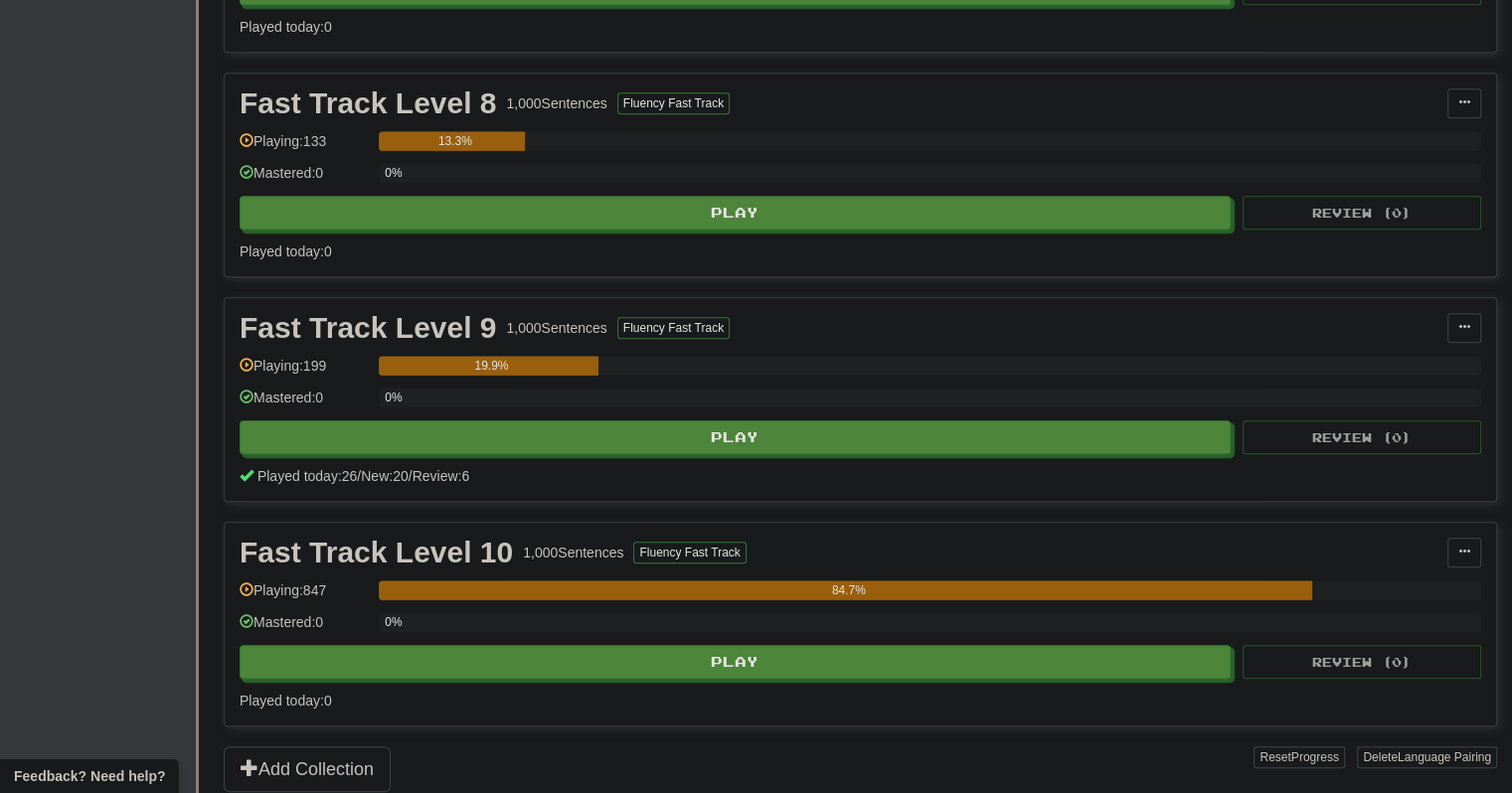 scroll, scrollTop: 2079, scrollLeft: 0, axis: vertical 